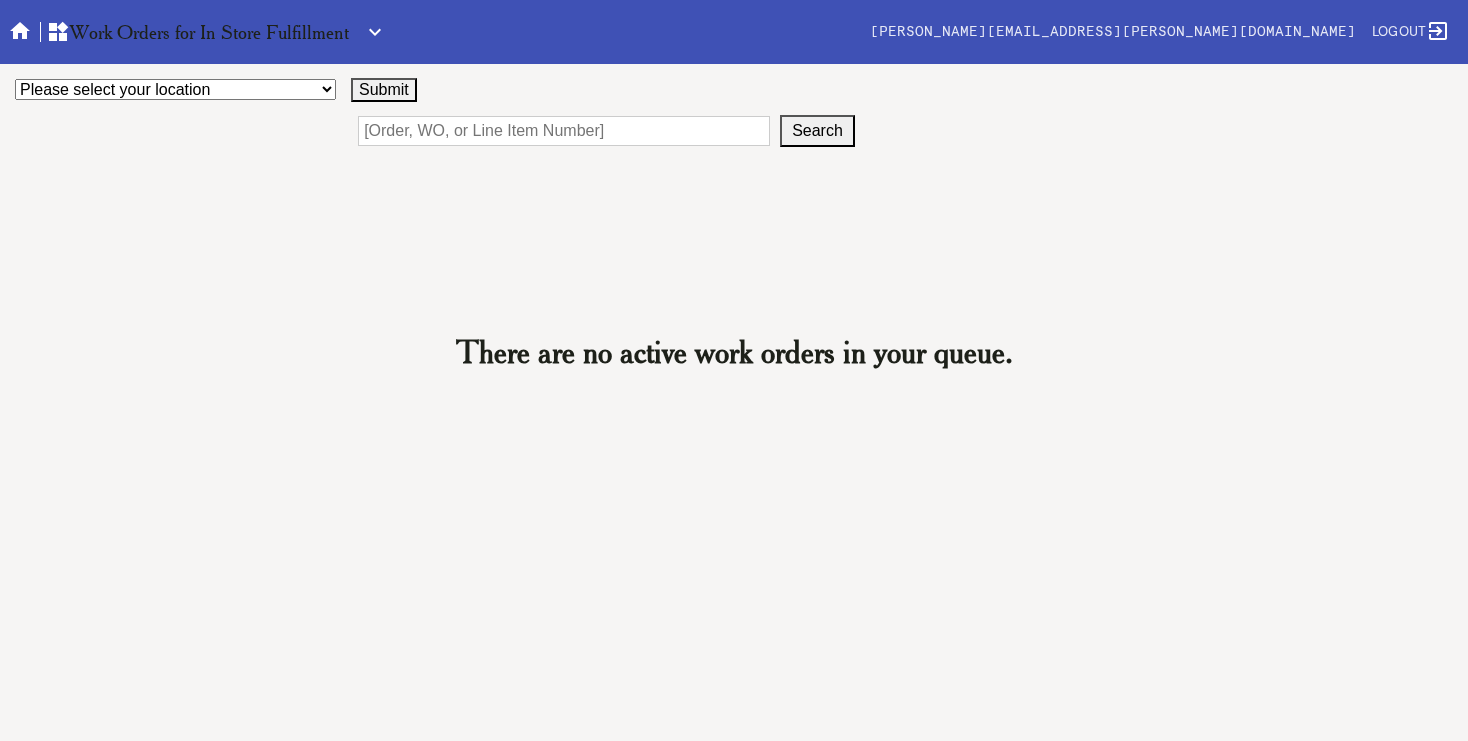 scroll, scrollTop: 0, scrollLeft: 0, axis: both 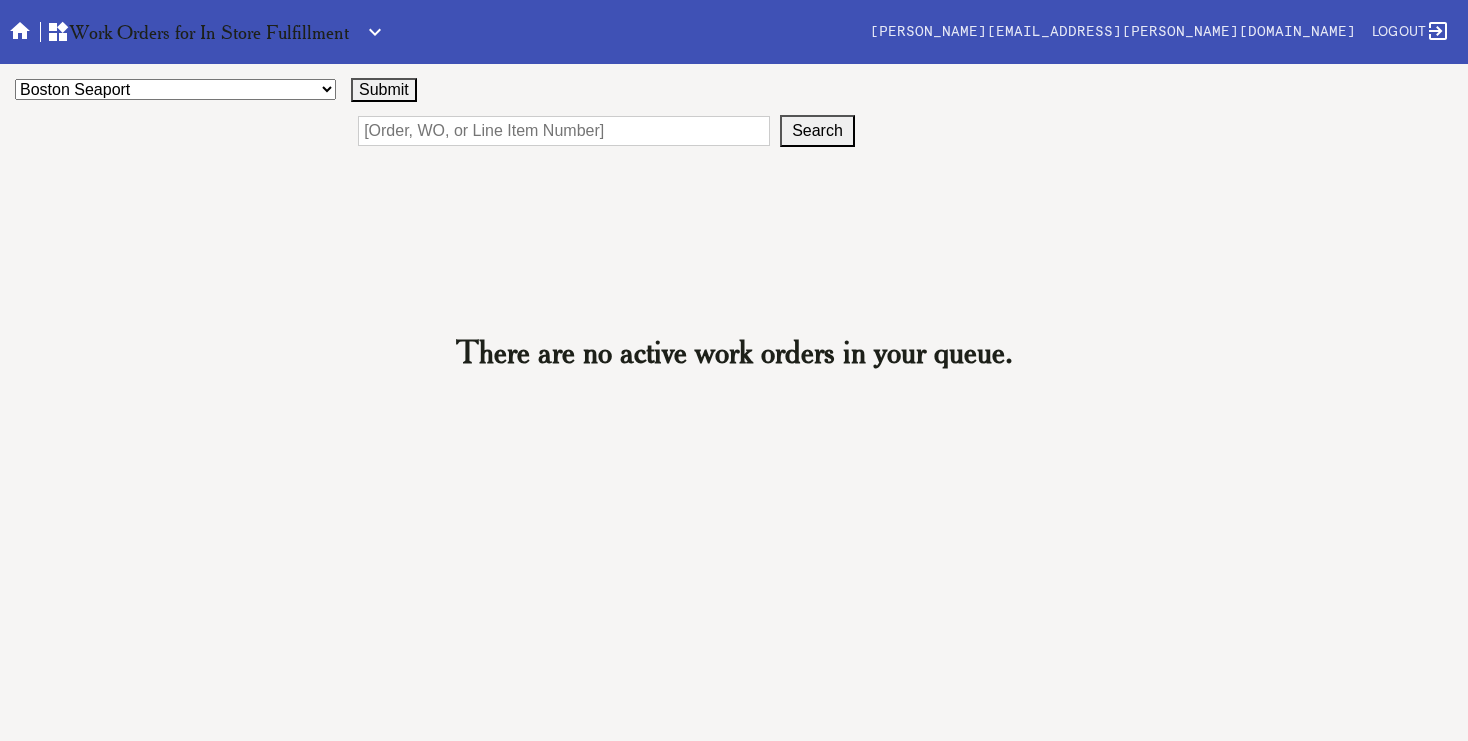 drag, startPoint x: 163, startPoint y: 93, endPoint x: 267, endPoint y: 82, distance: 104.58012 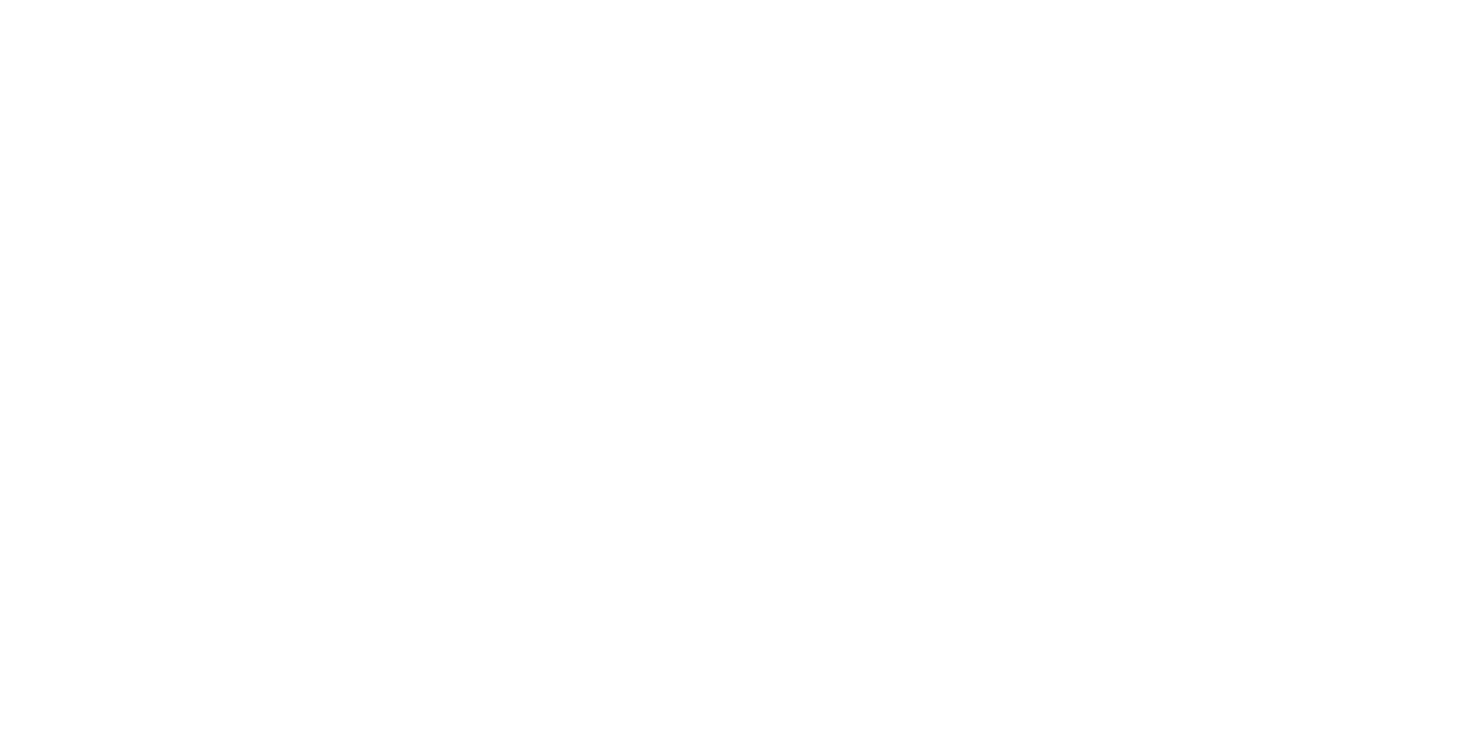 scroll, scrollTop: 0, scrollLeft: 0, axis: both 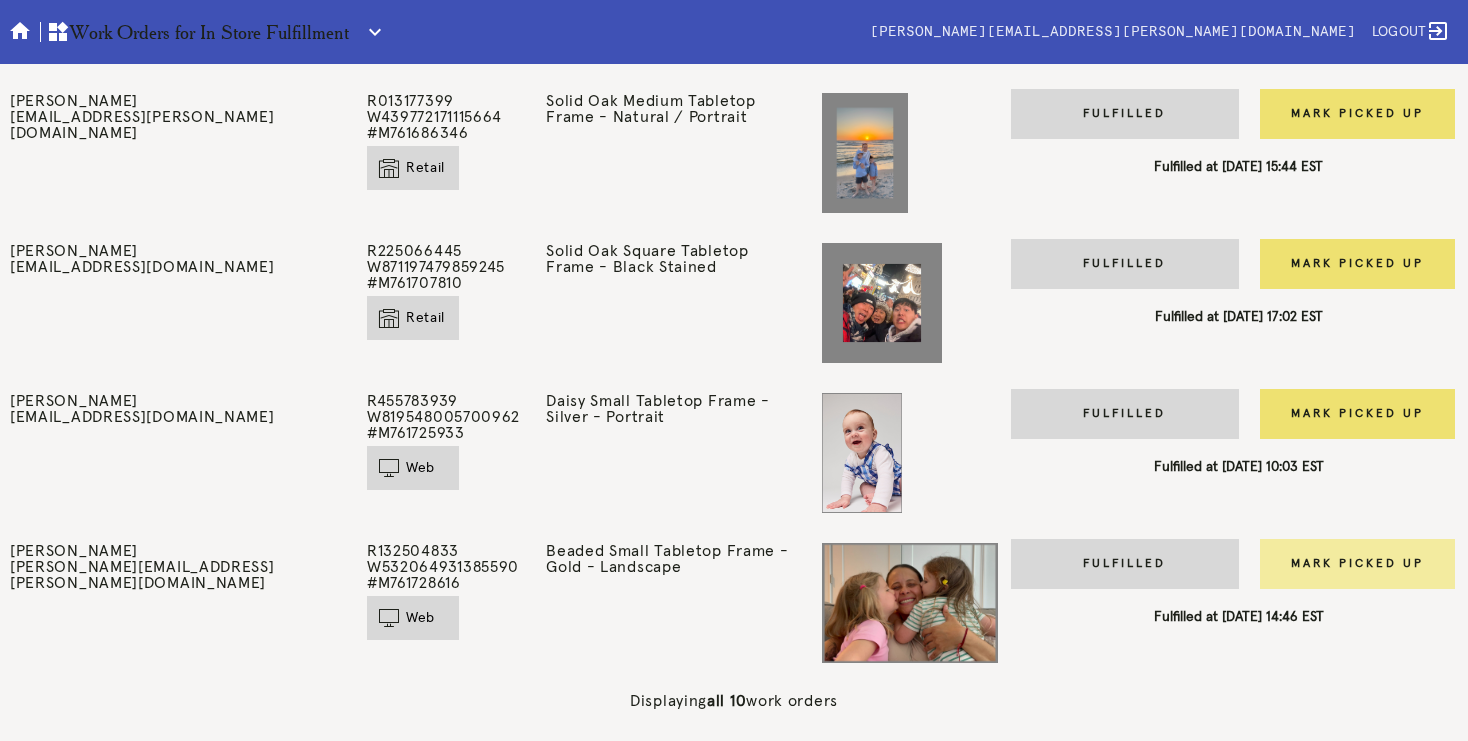 click on "Mark Picked Up" at bounding box center [1357, 564] 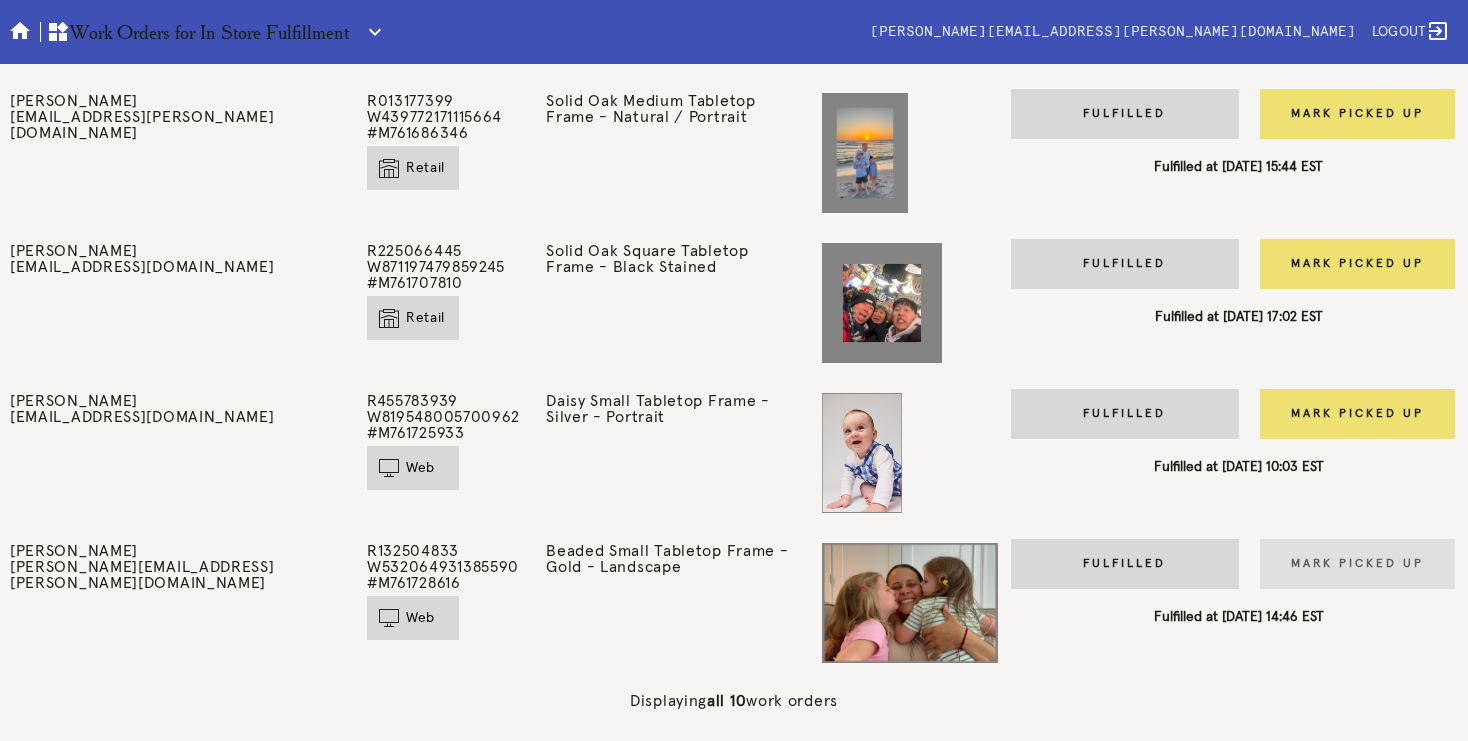 scroll, scrollTop: 0, scrollLeft: 0, axis: both 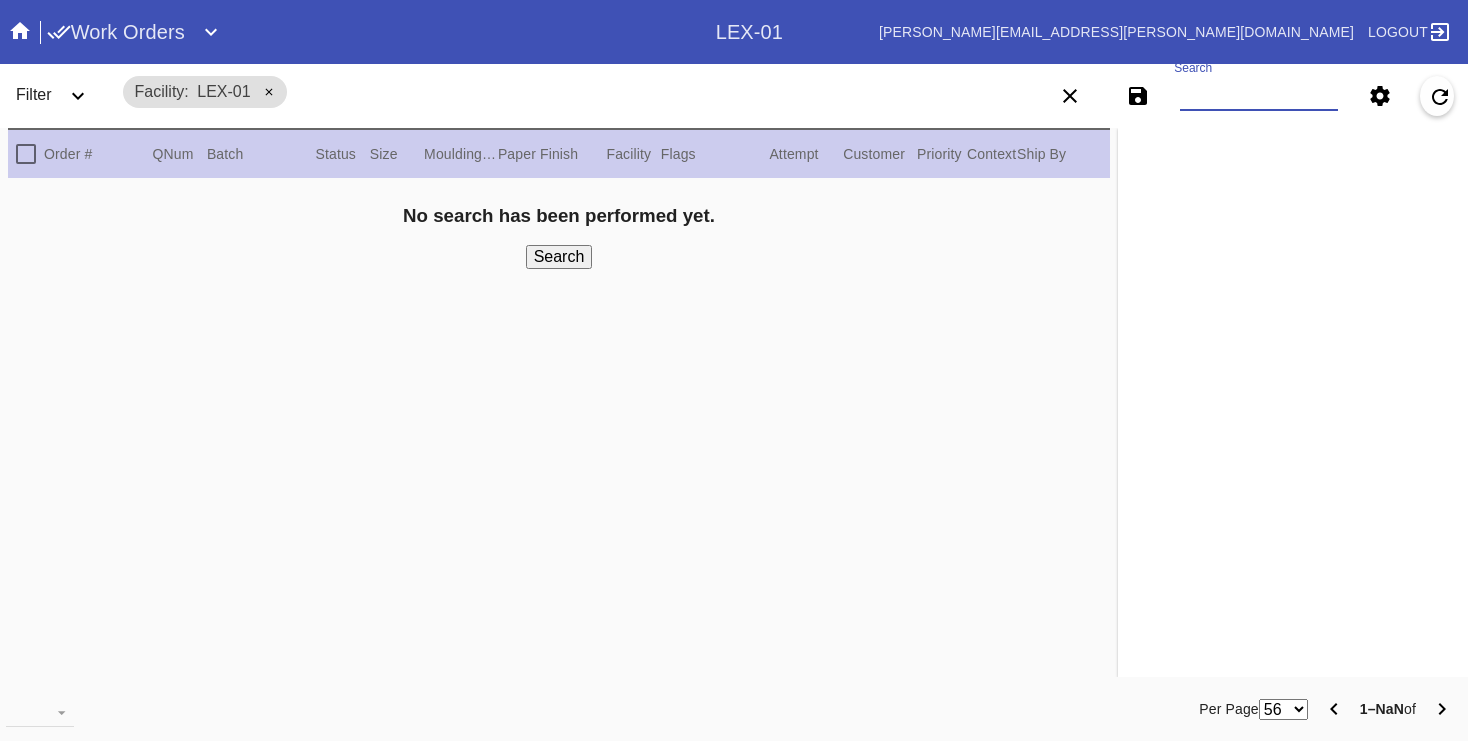 click on "Search" at bounding box center (1259, 96) 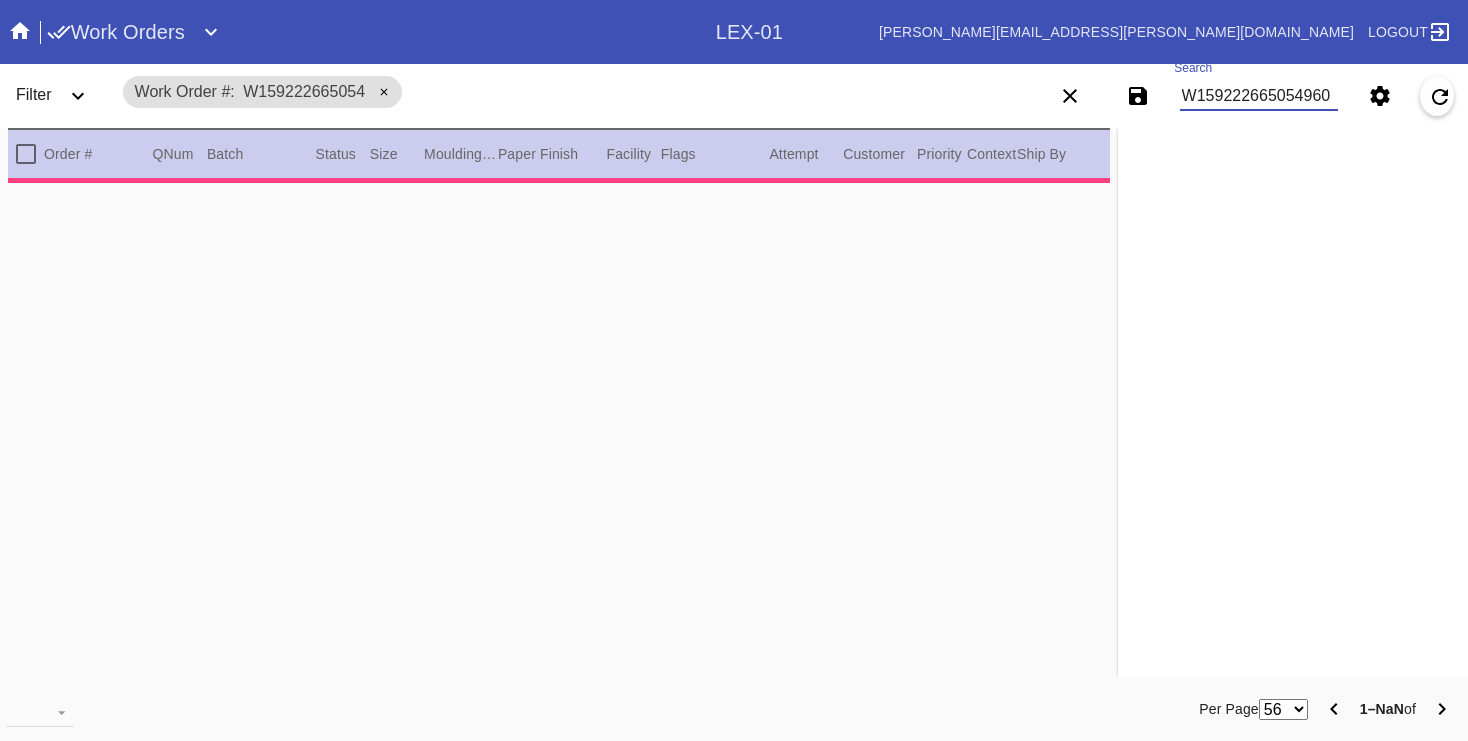 type on "W159222665054960" 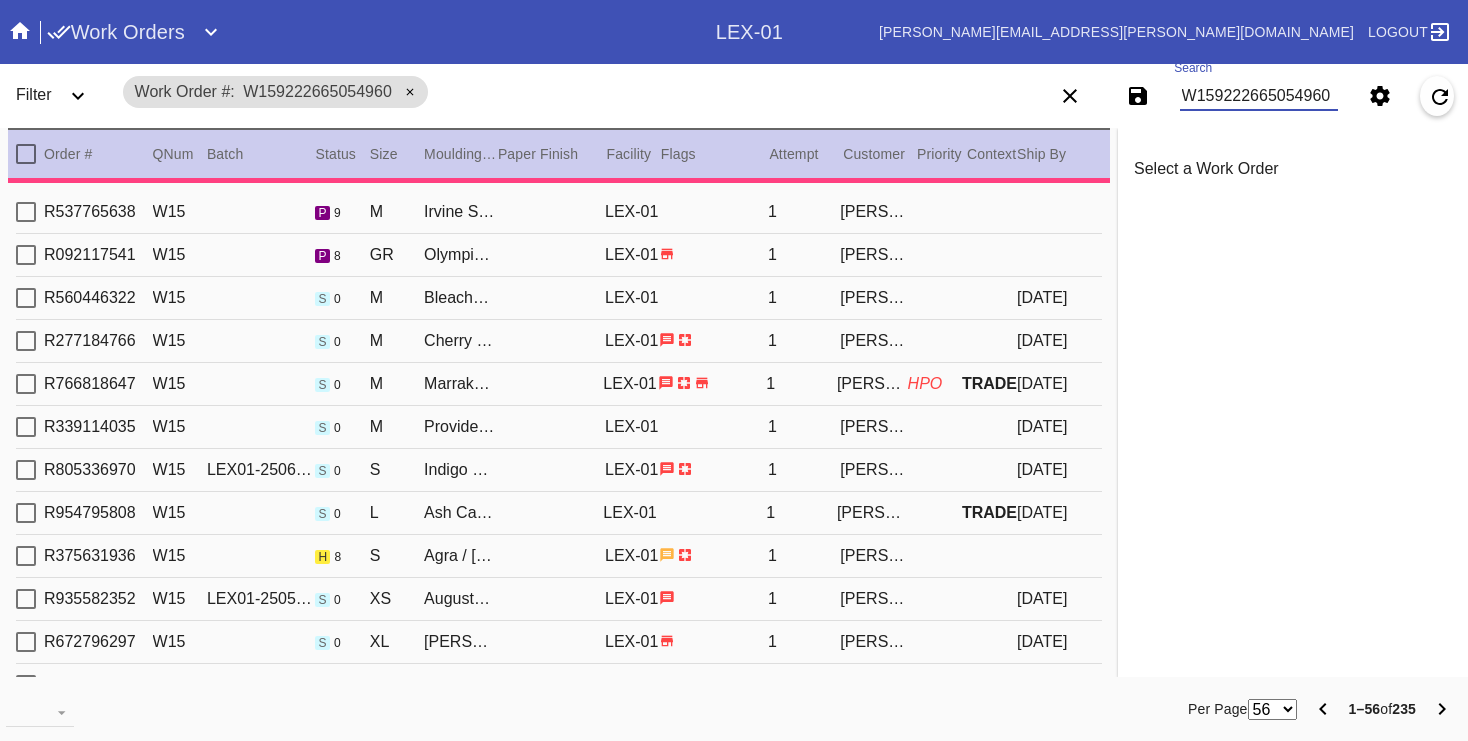 type on "1.5" 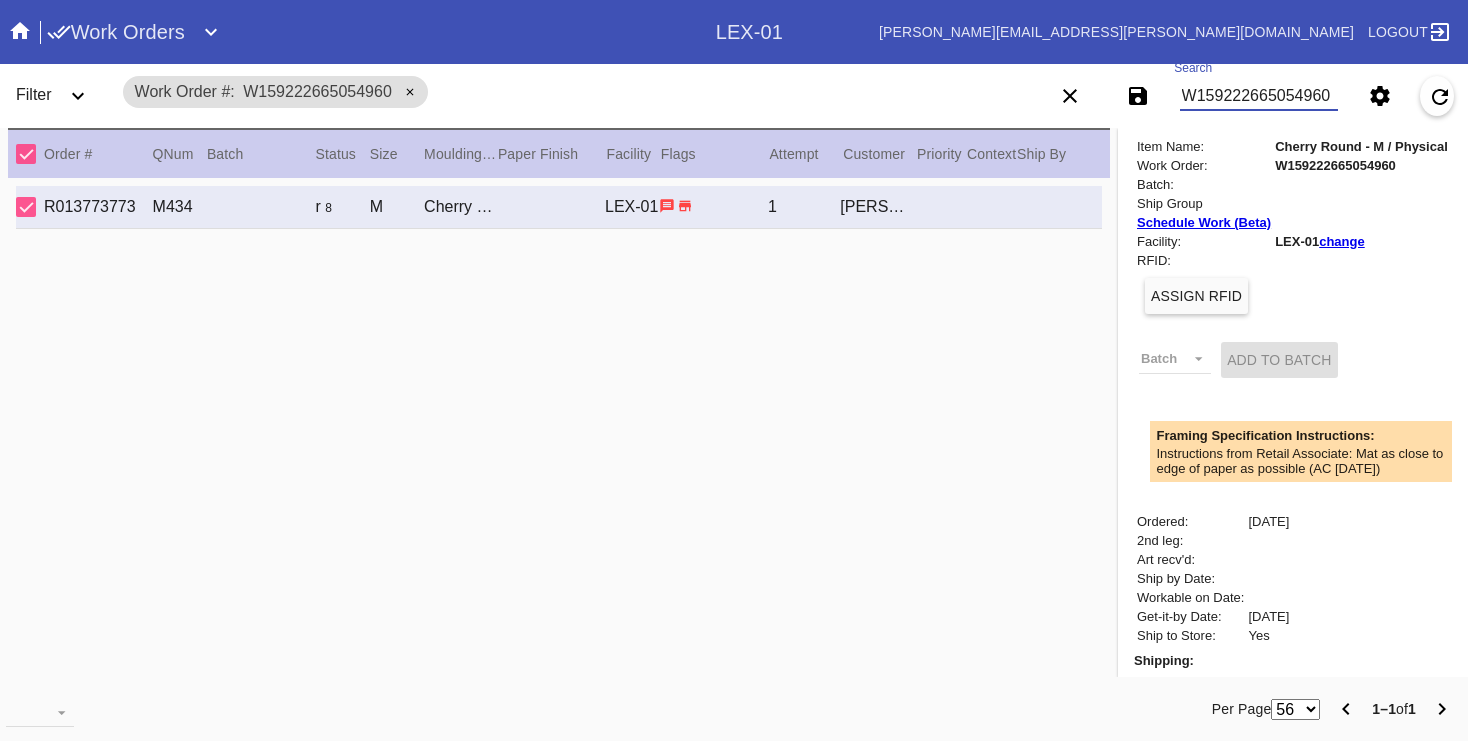 scroll, scrollTop: 0, scrollLeft: 0, axis: both 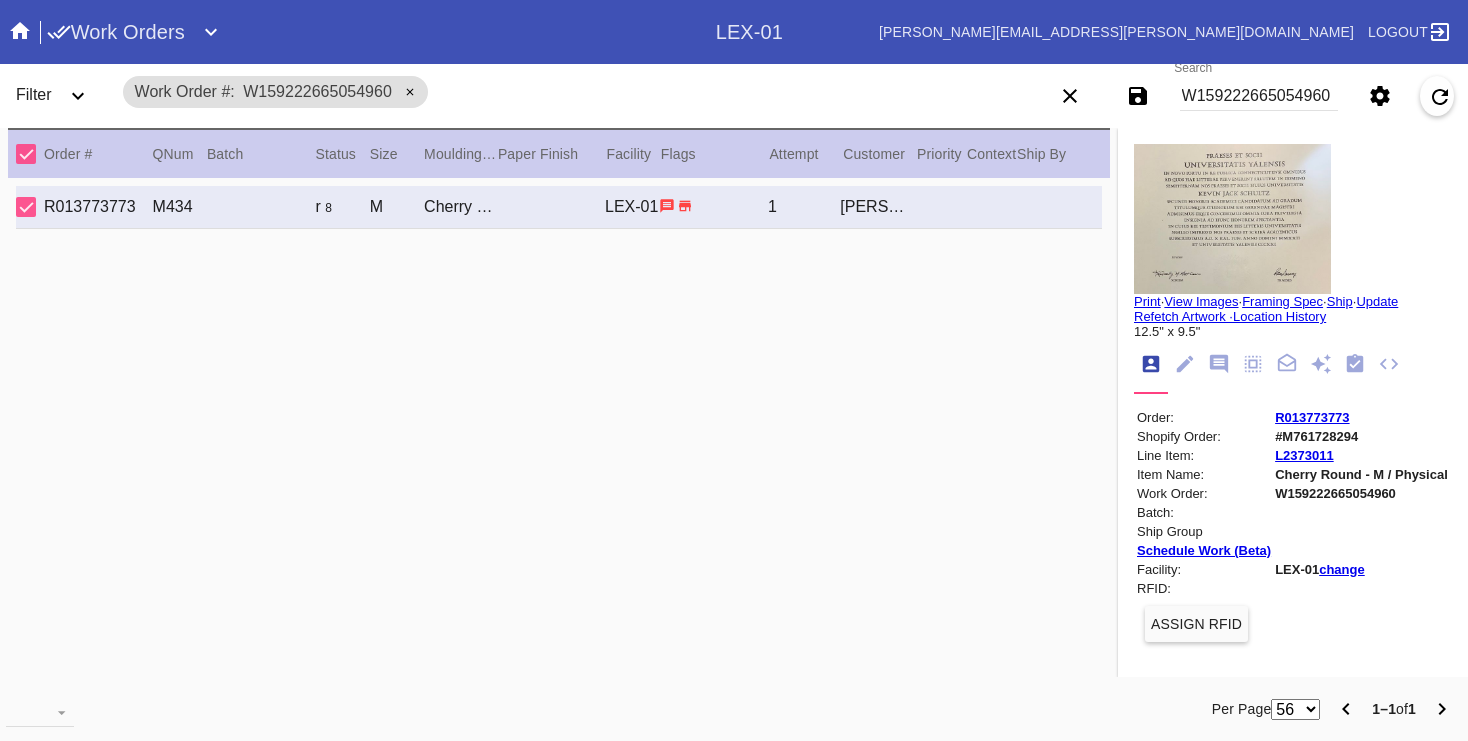 click at bounding box center [1232, 219] 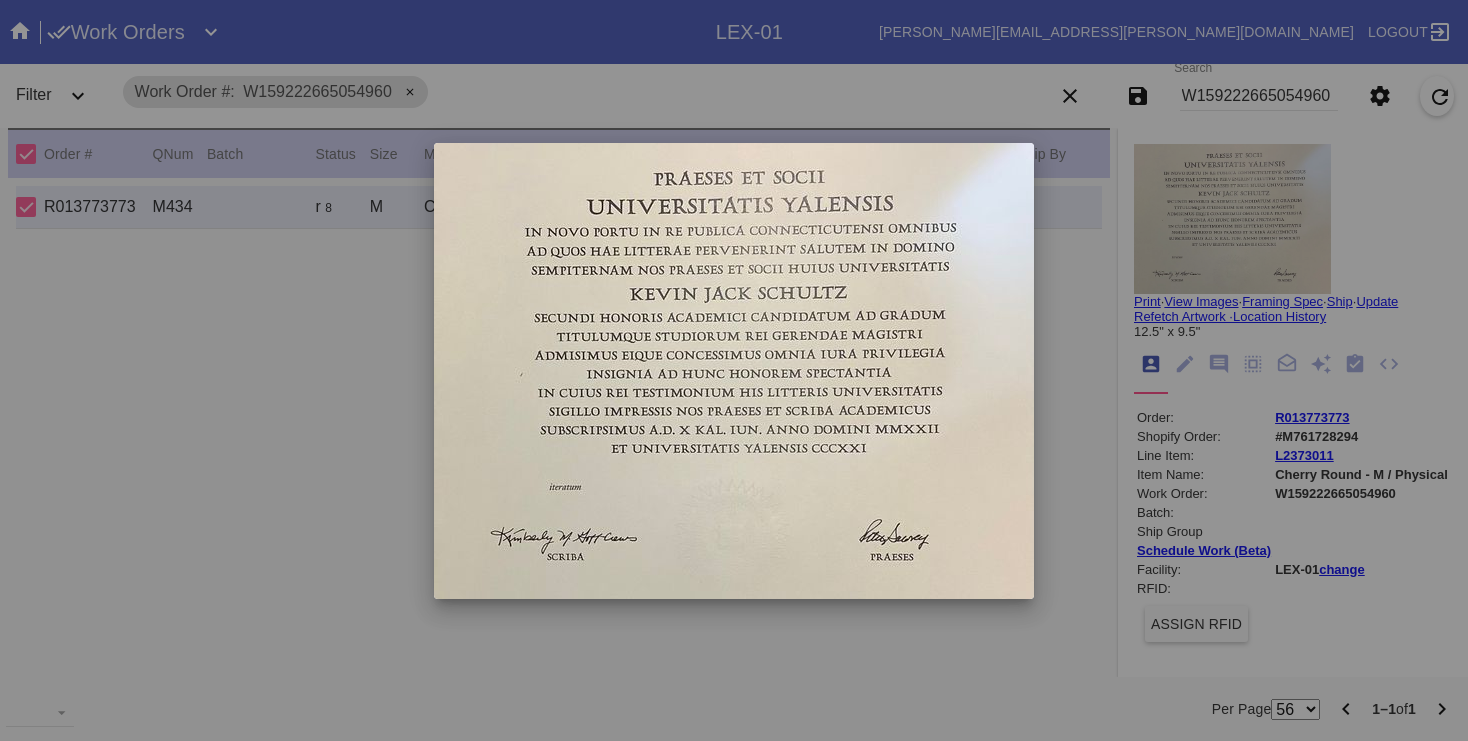 click at bounding box center (734, 370) 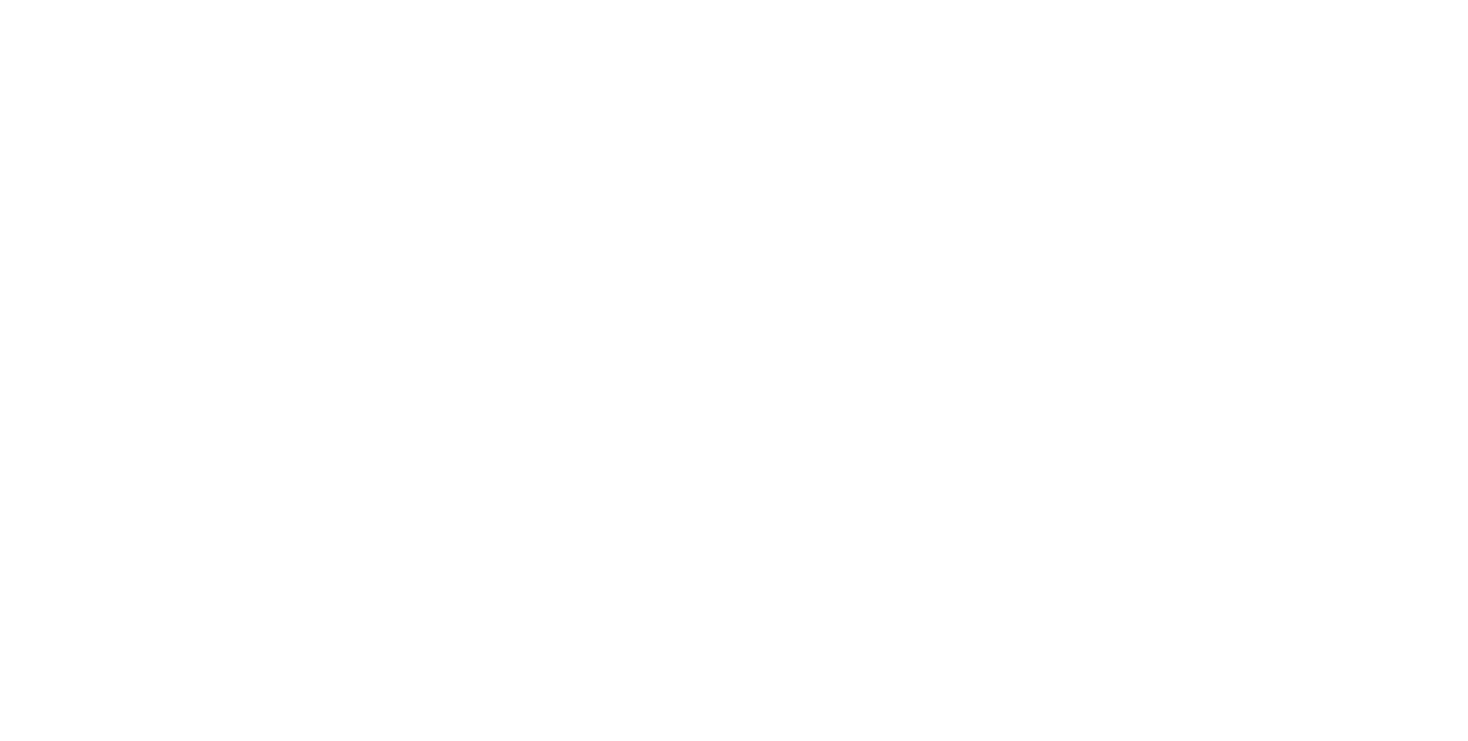 scroll, scrollTop: 0, scrollLeft: 0, axis: both 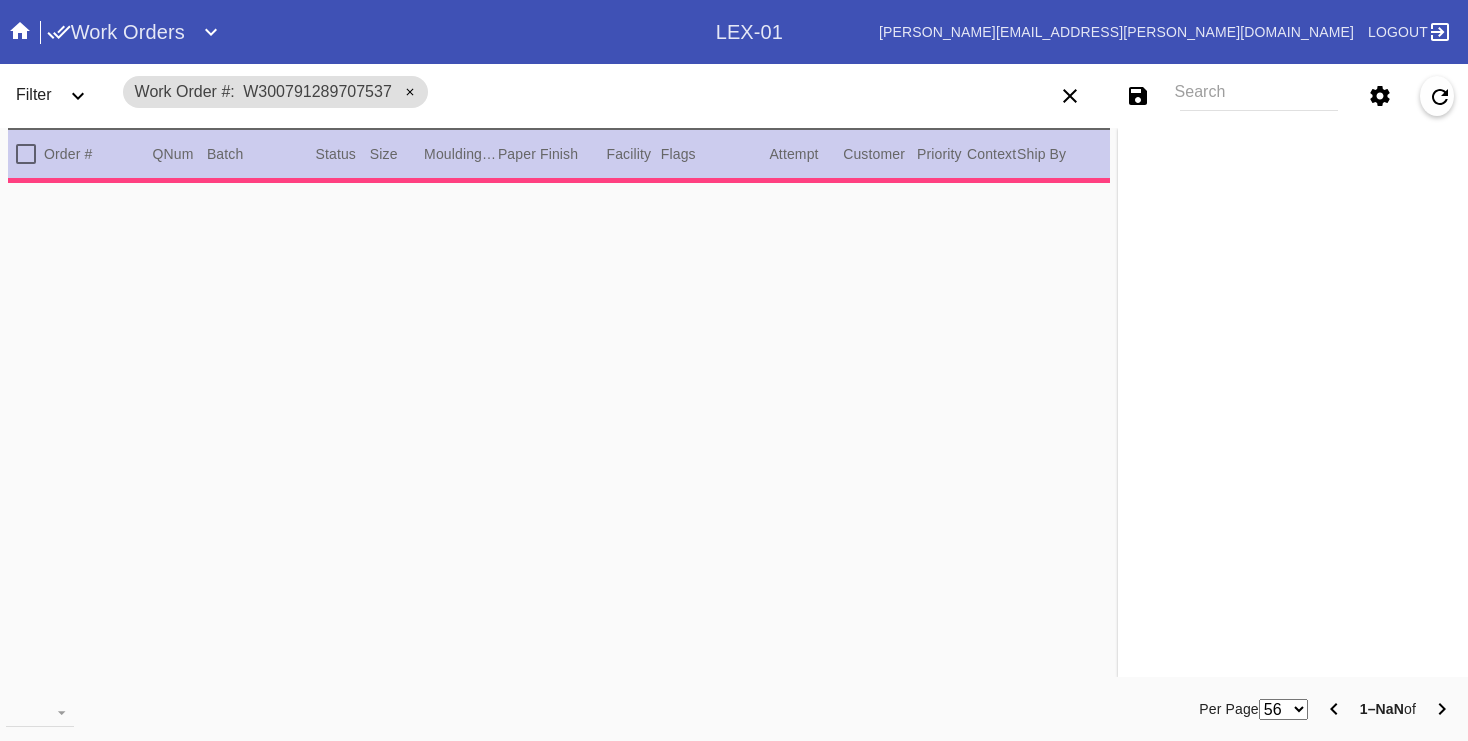 type on "3.0" 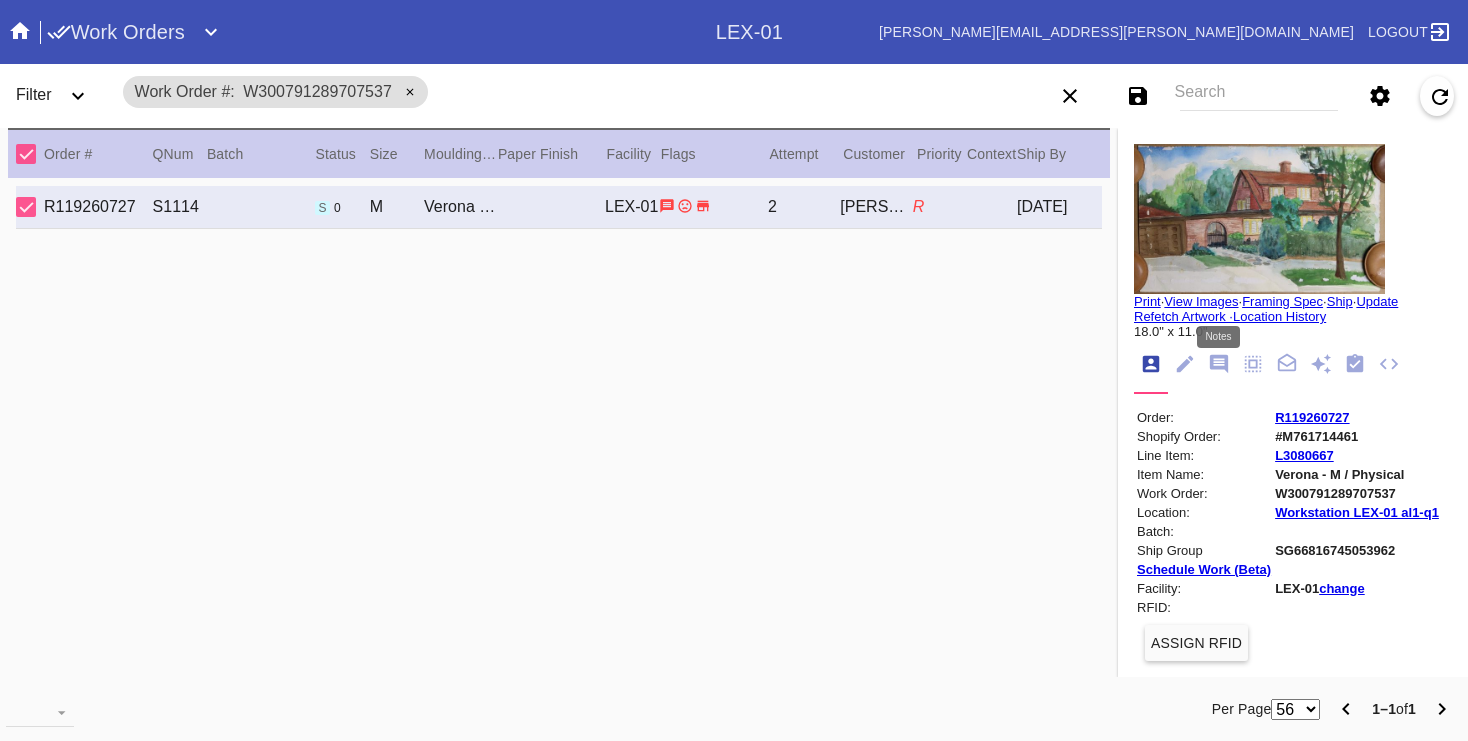 click 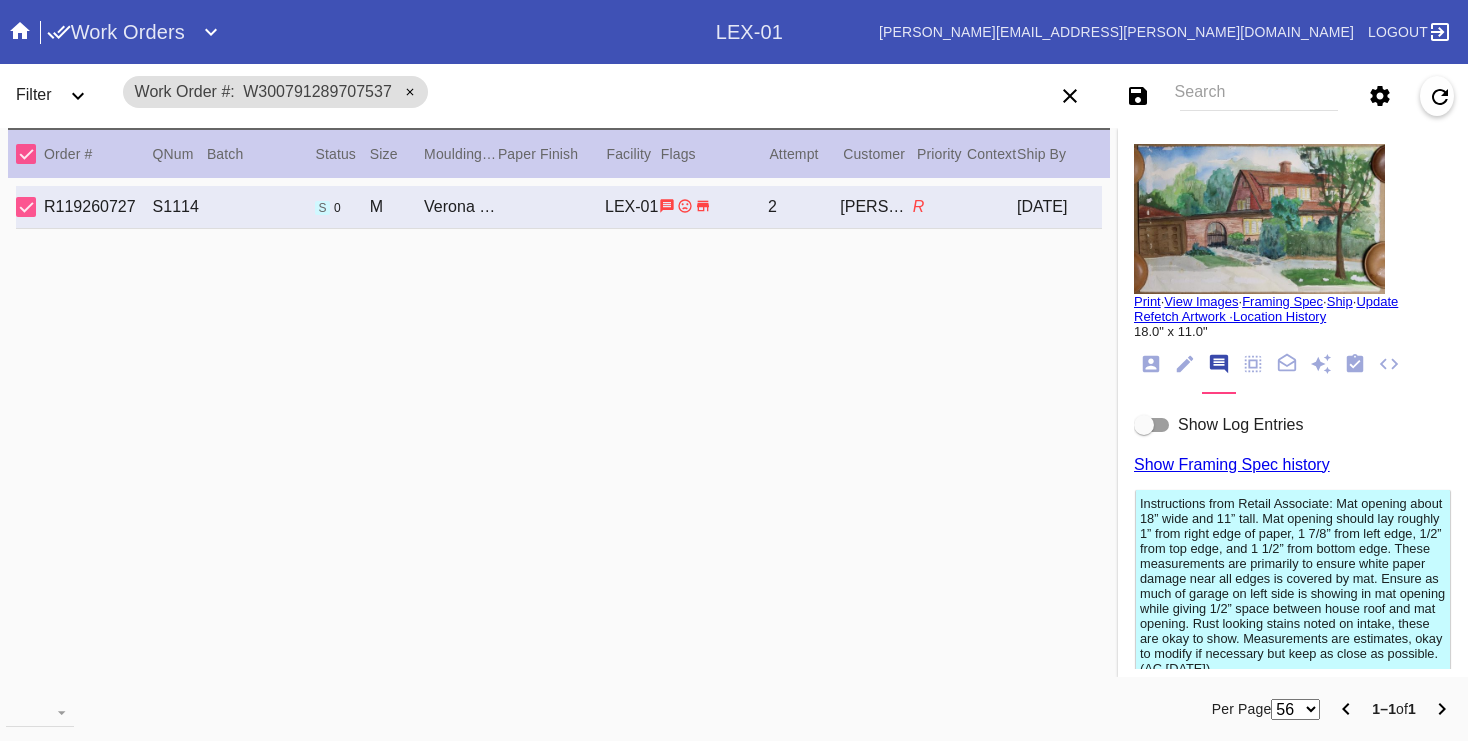 click at bounding box center (1152, 425) 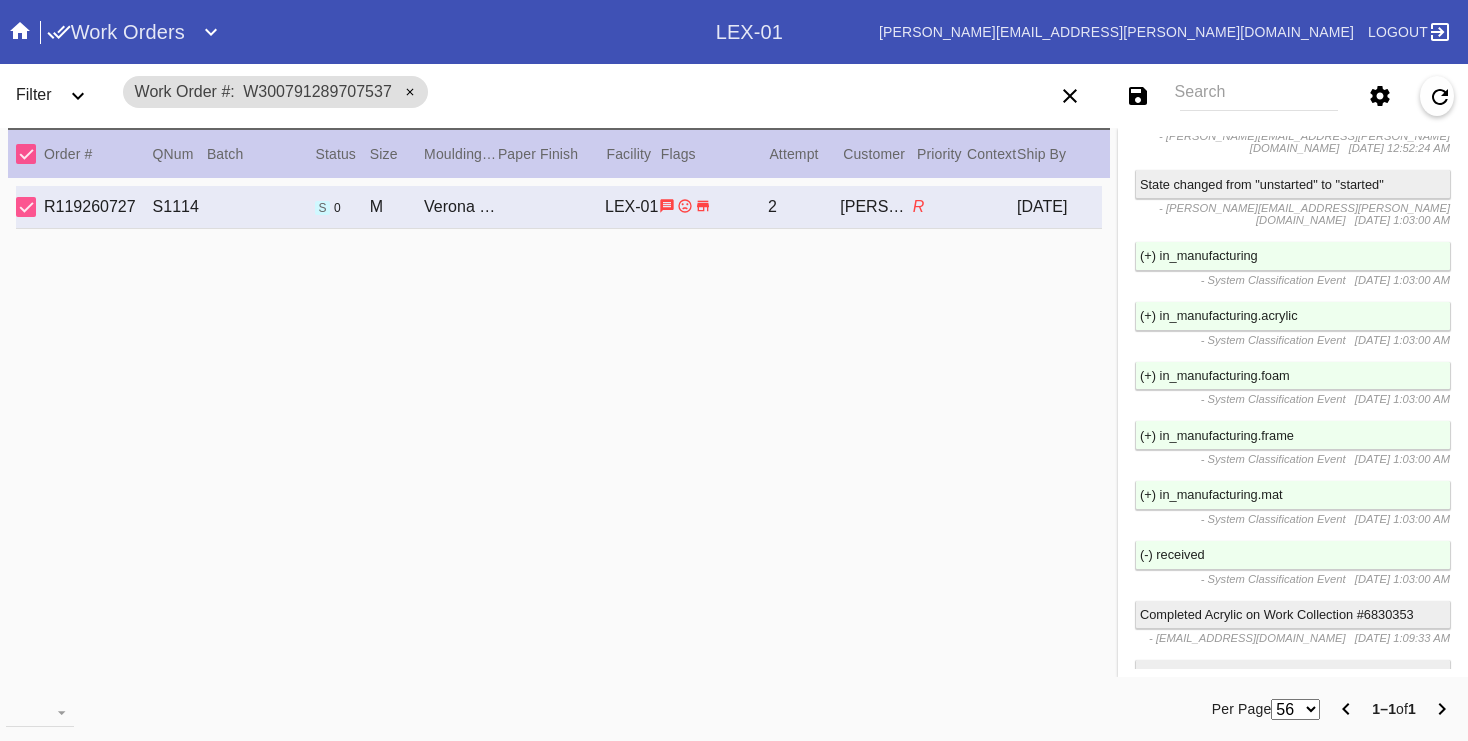 scroll, scrollTop: 4632, scrollLeft: 0, axis: vertical 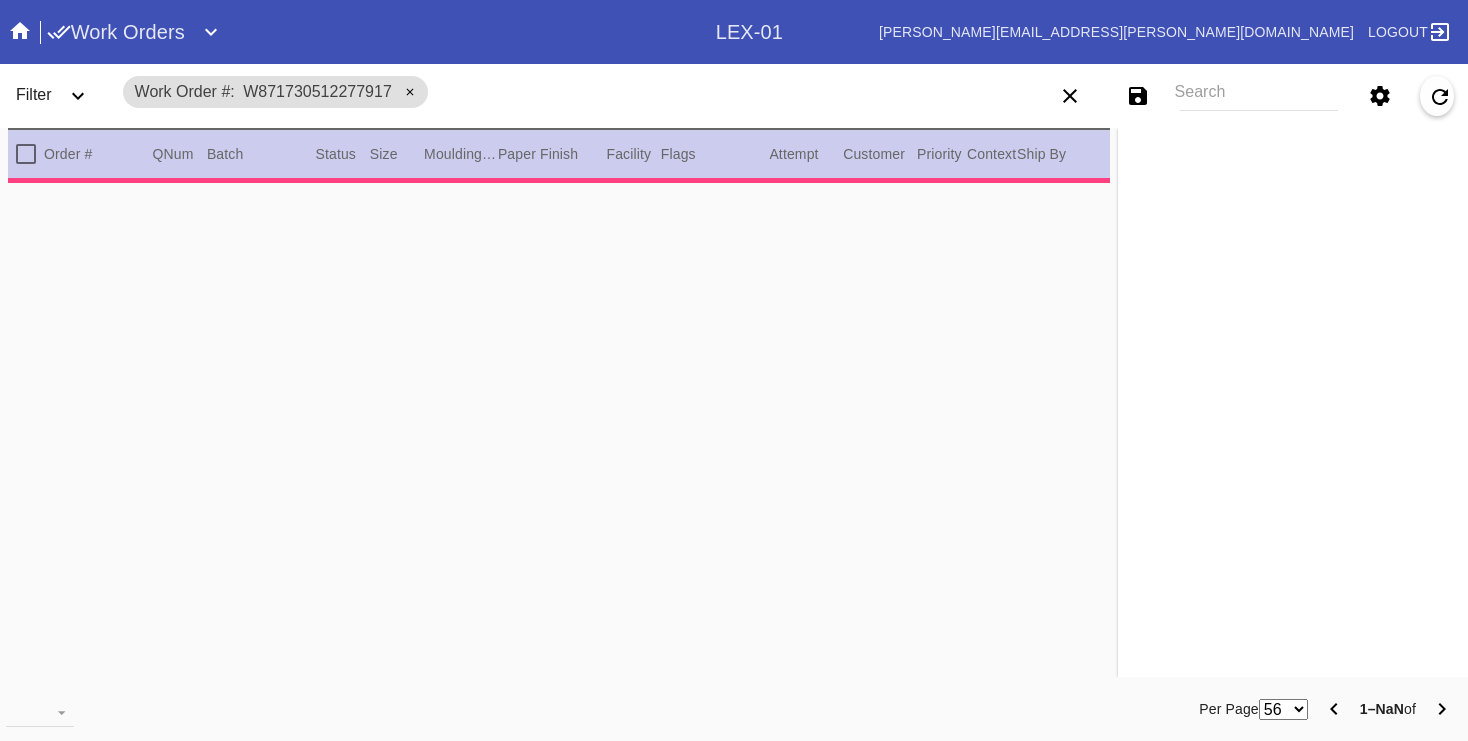type on "1.0" 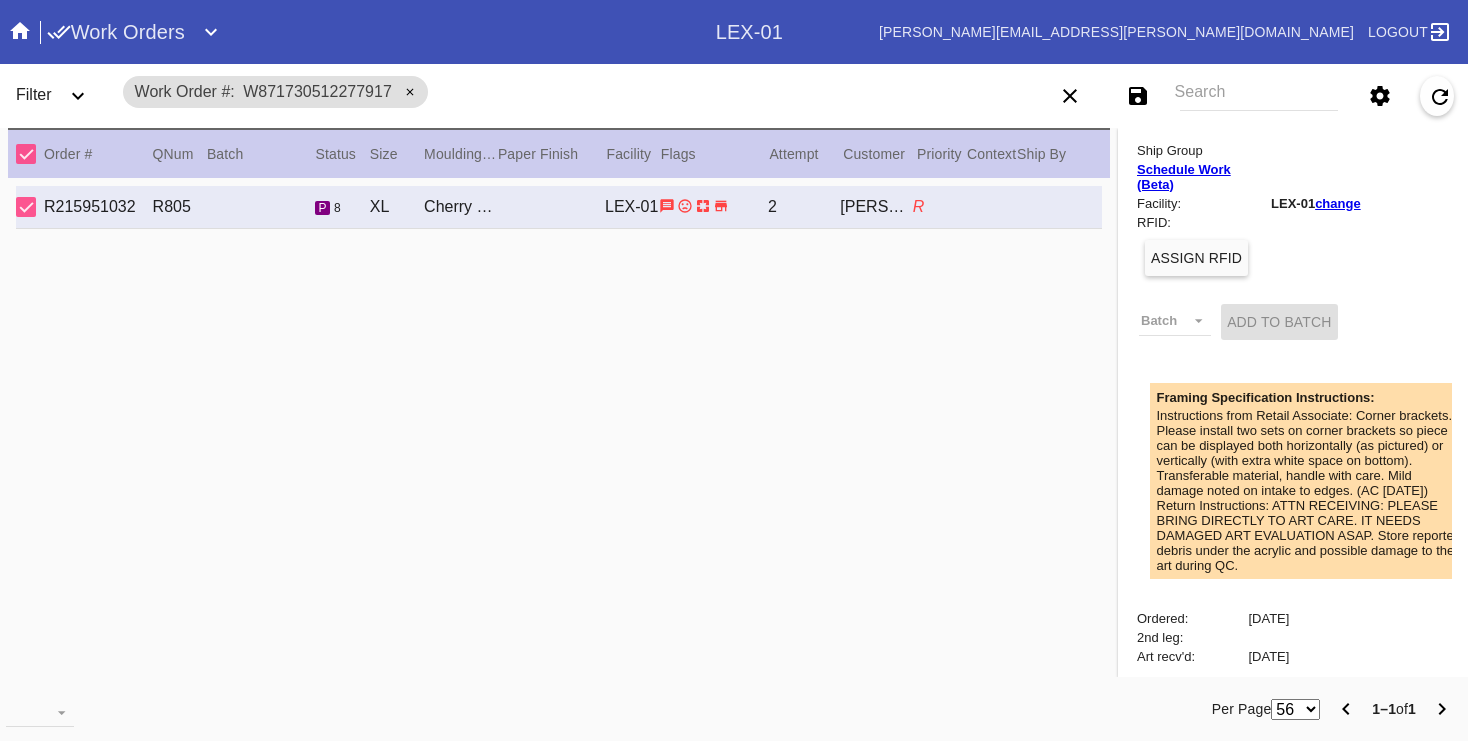 scroll, scrollTop: 704, scrollLeft: 0, axis: vertical 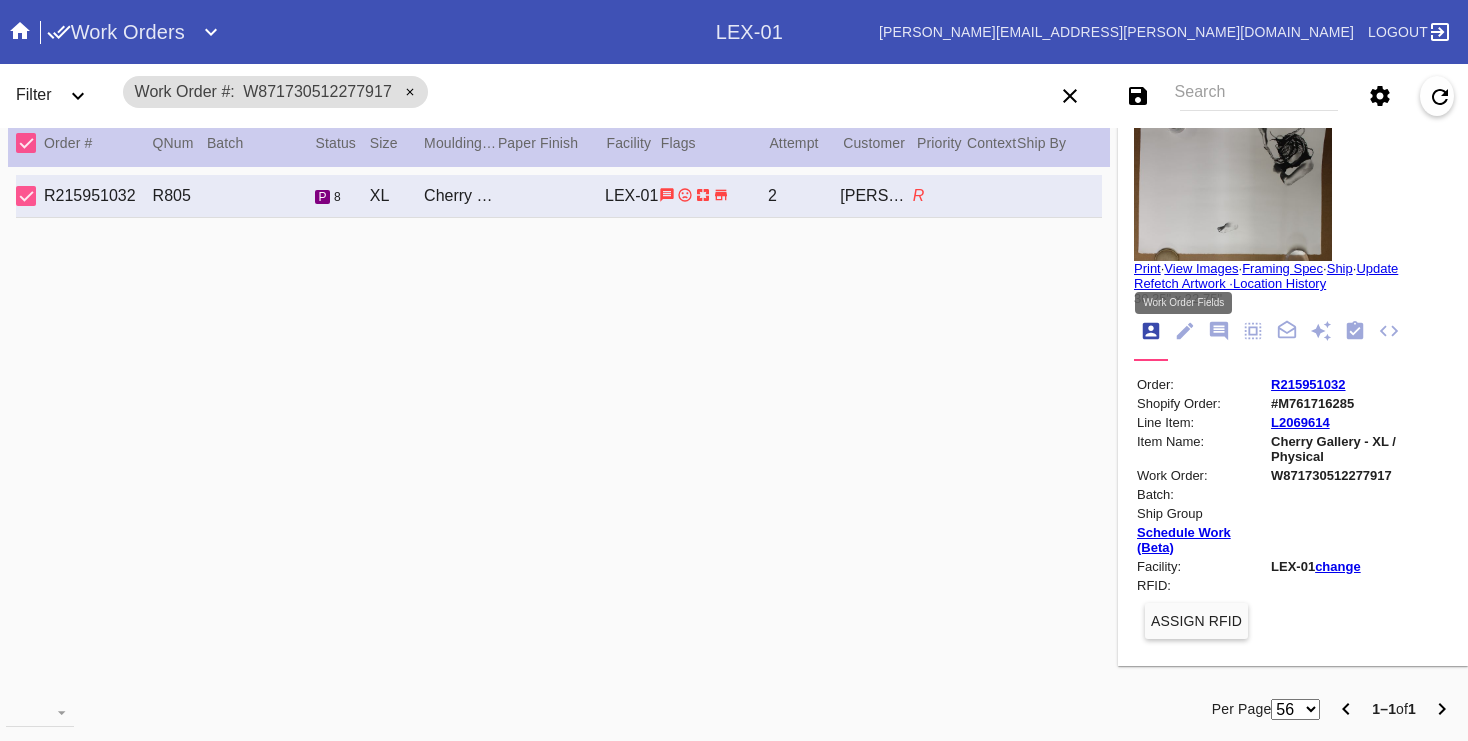click 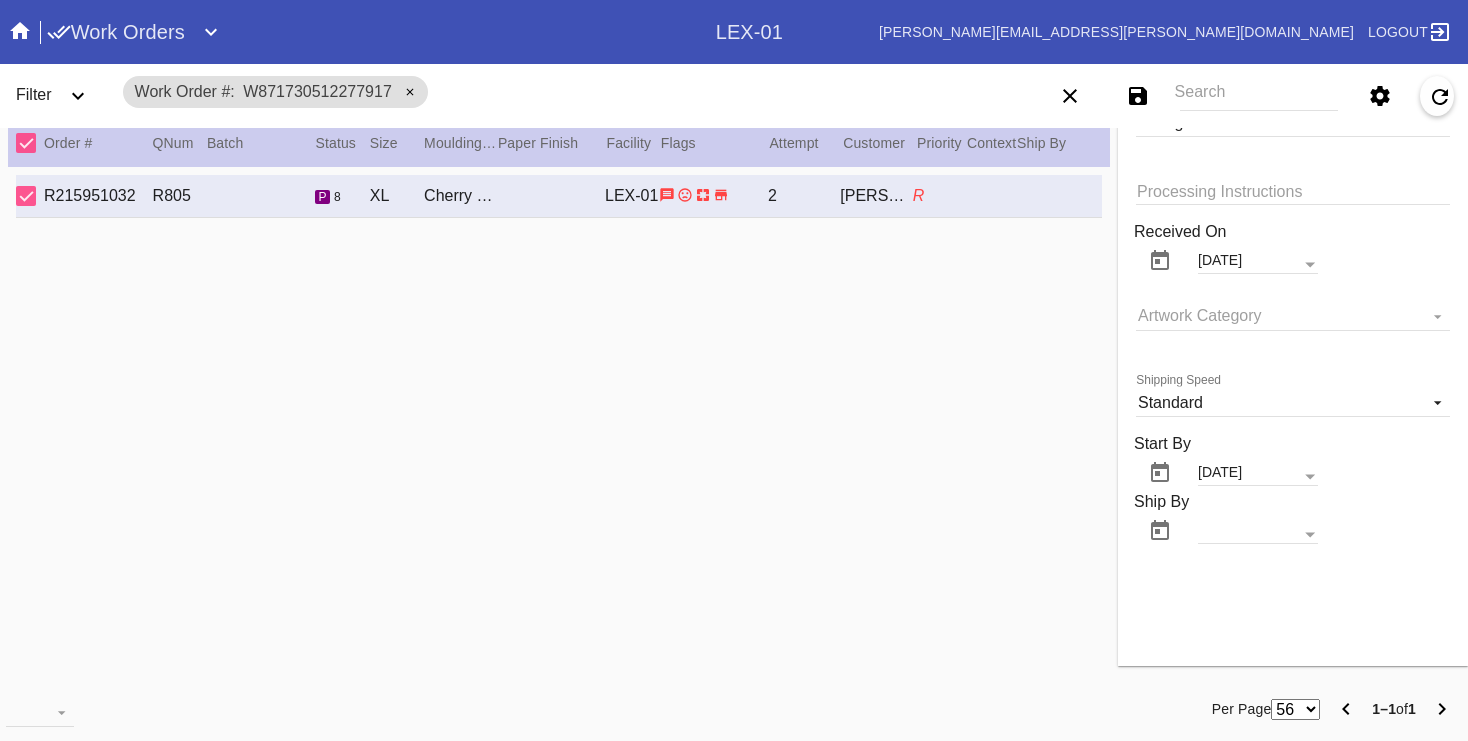 scroll, scrollTop: 1615, scrollLeft: 0, axis: vertical 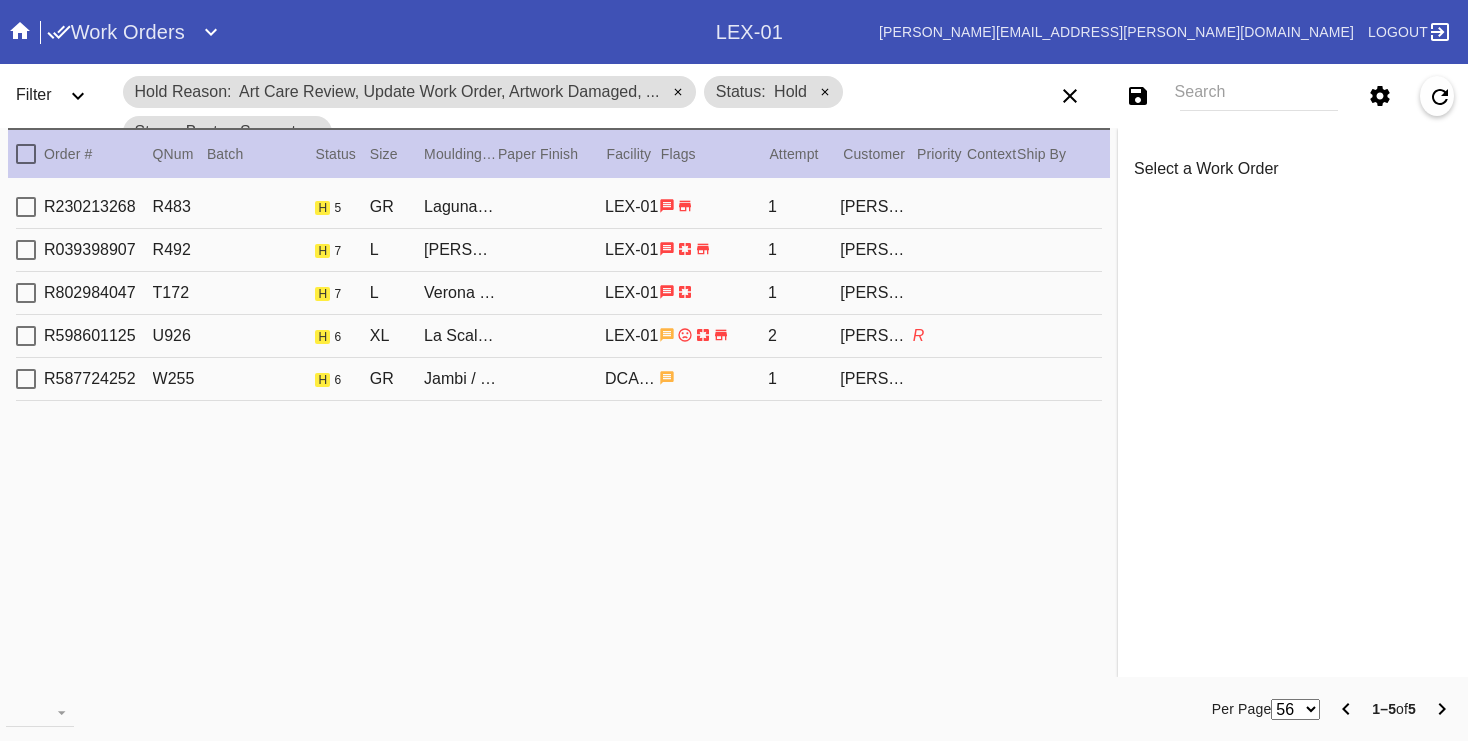 click on "R230213268 R483 h   5 GR Laguna Deep / Canvas LEX-01 1 [PERSON_NAME]" at bounding box center [559, 207] 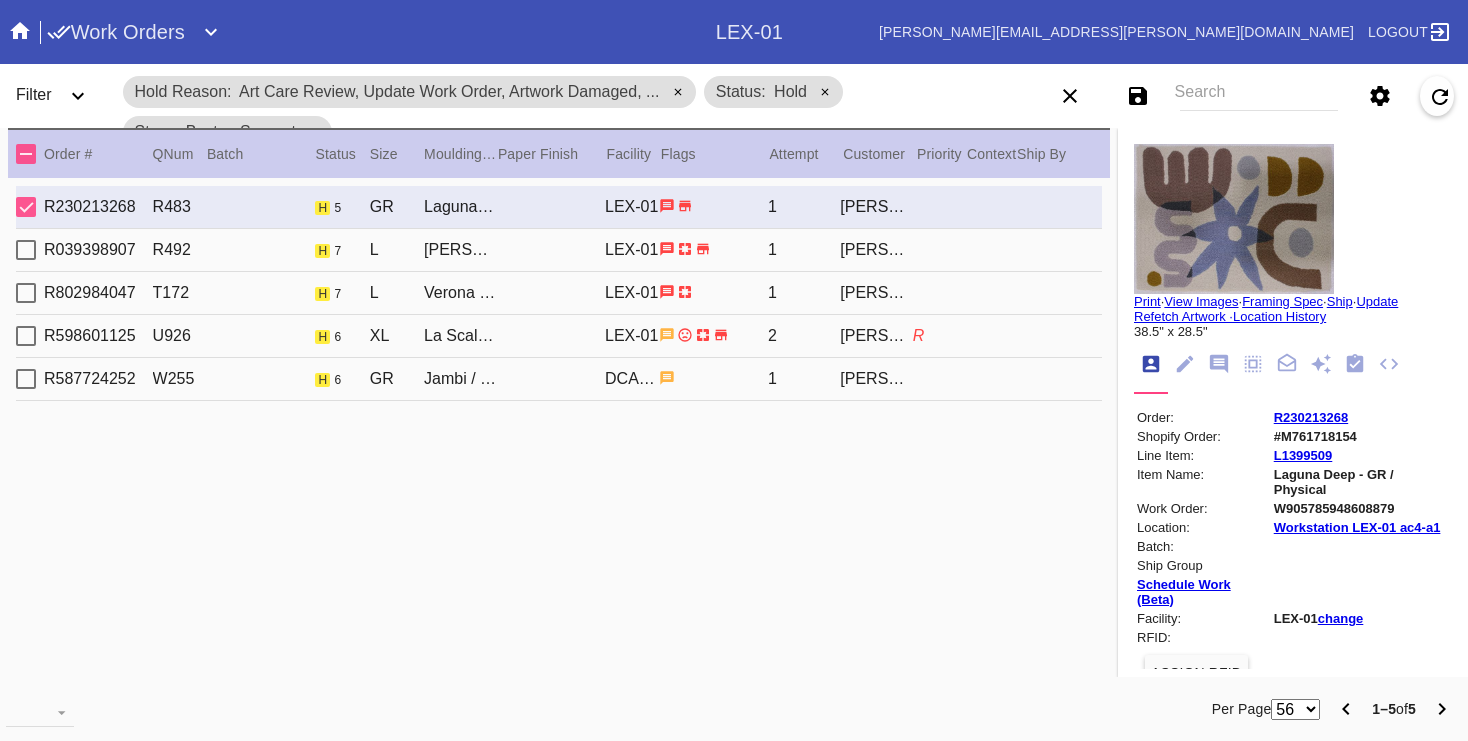 click on "1" at bounding box center [804, 250] 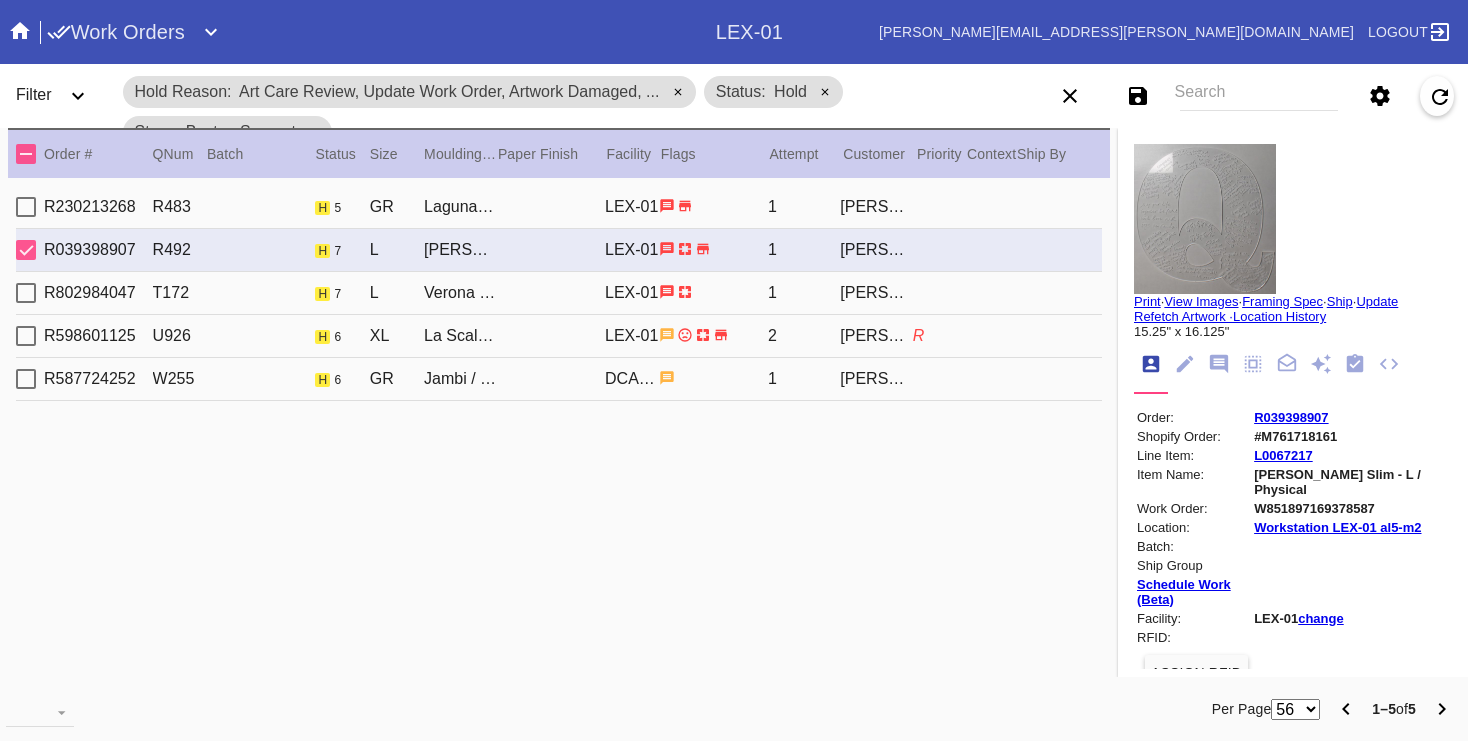 click on "1" at bounding box center [804, 293] 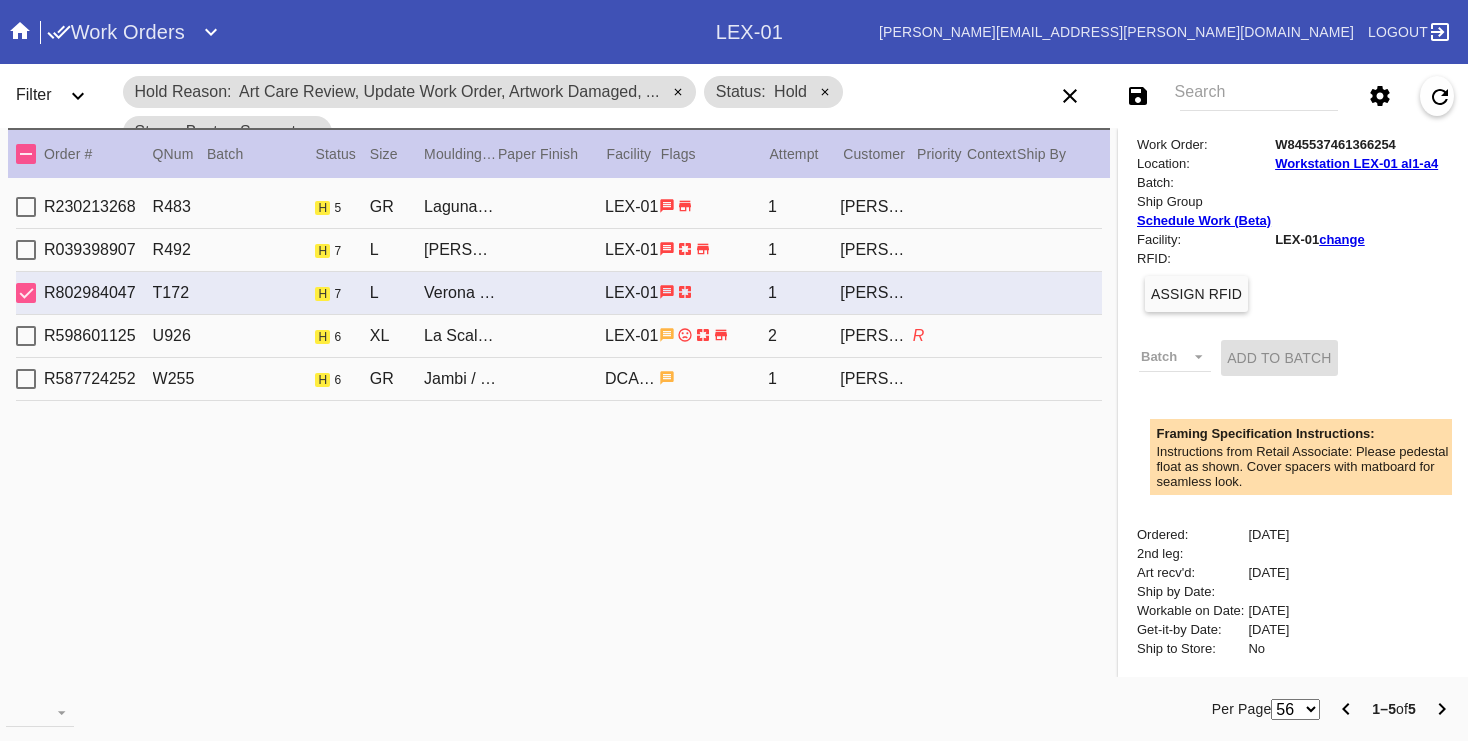 scroll, scrollTop: 0, scrollLeft: 0, axis: both 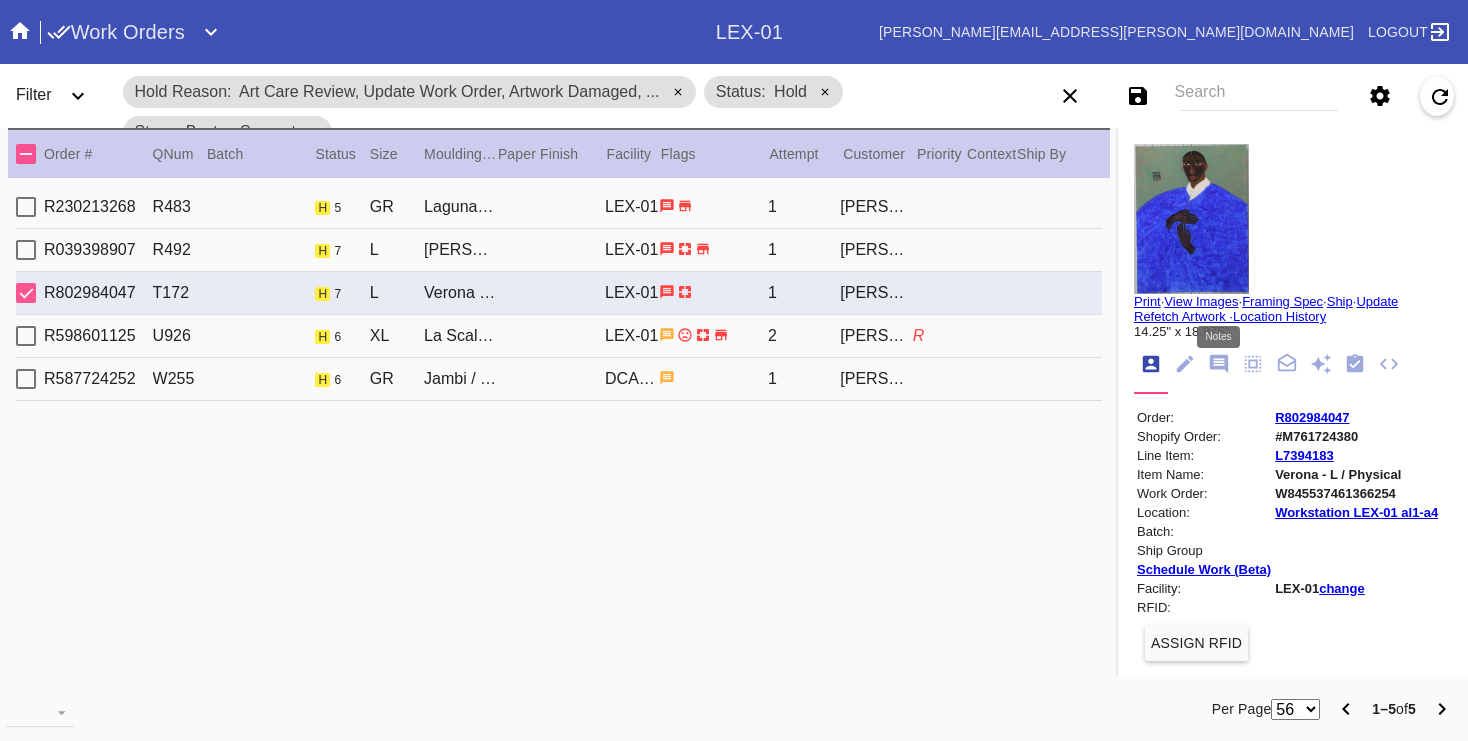 click 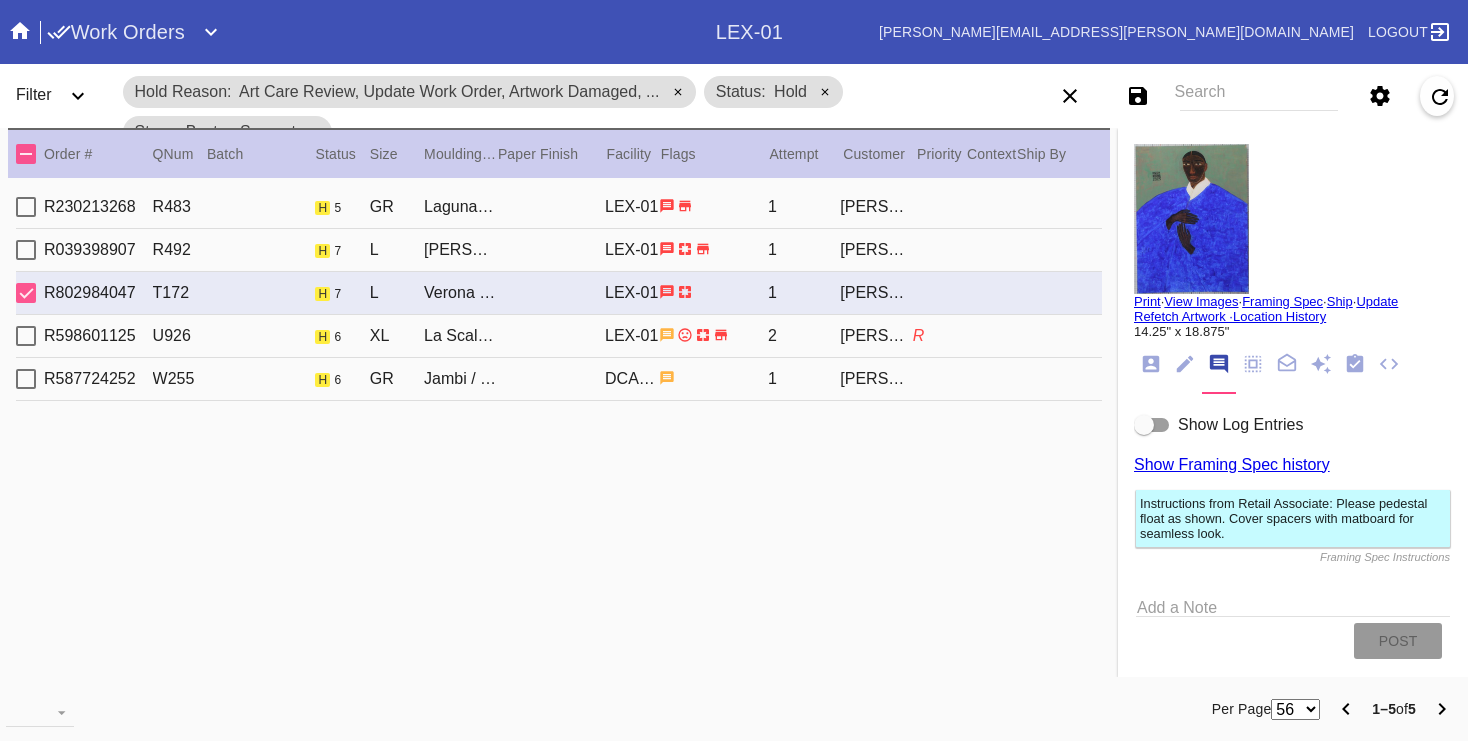 click at bounding box center (1152, 425) 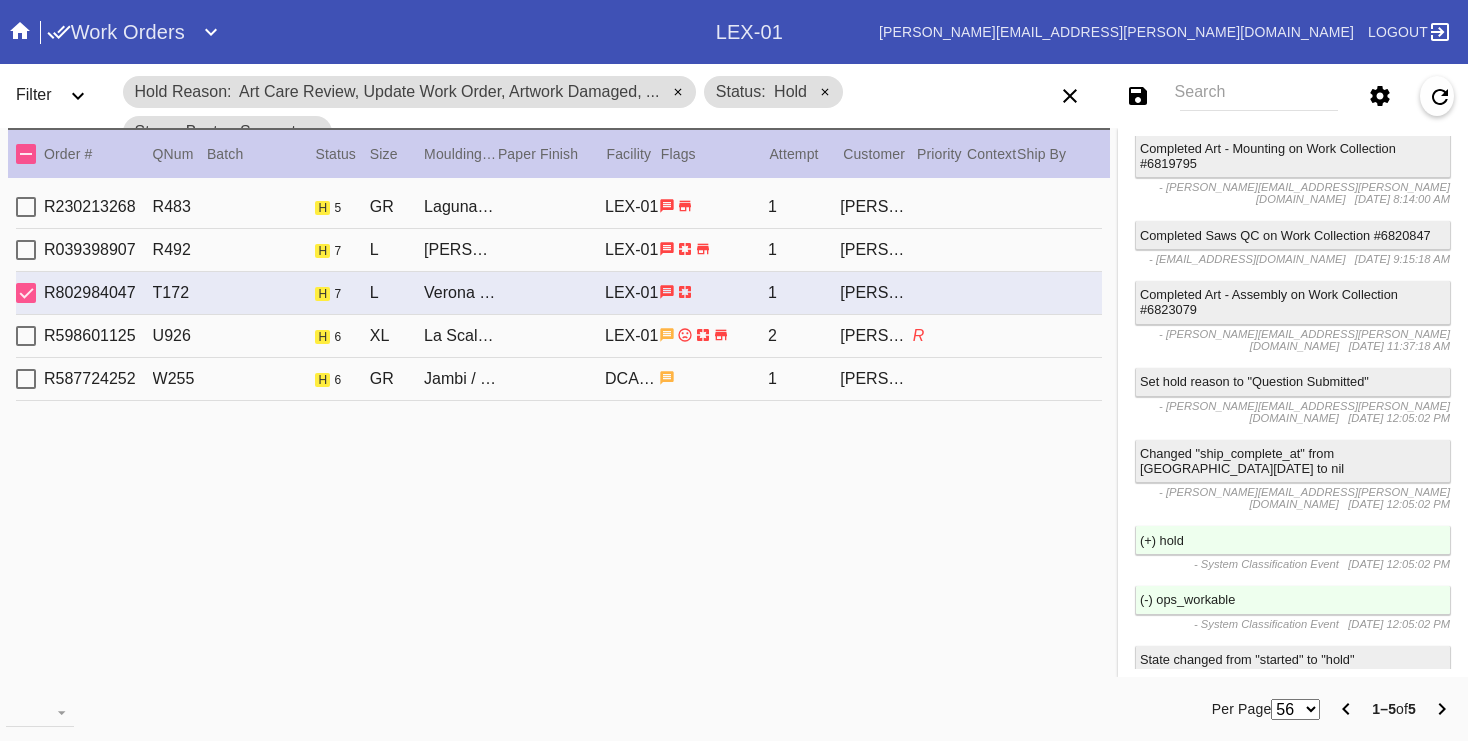 scroll, scrollTop: 3043, scrollLeft: 0, axis: vertical 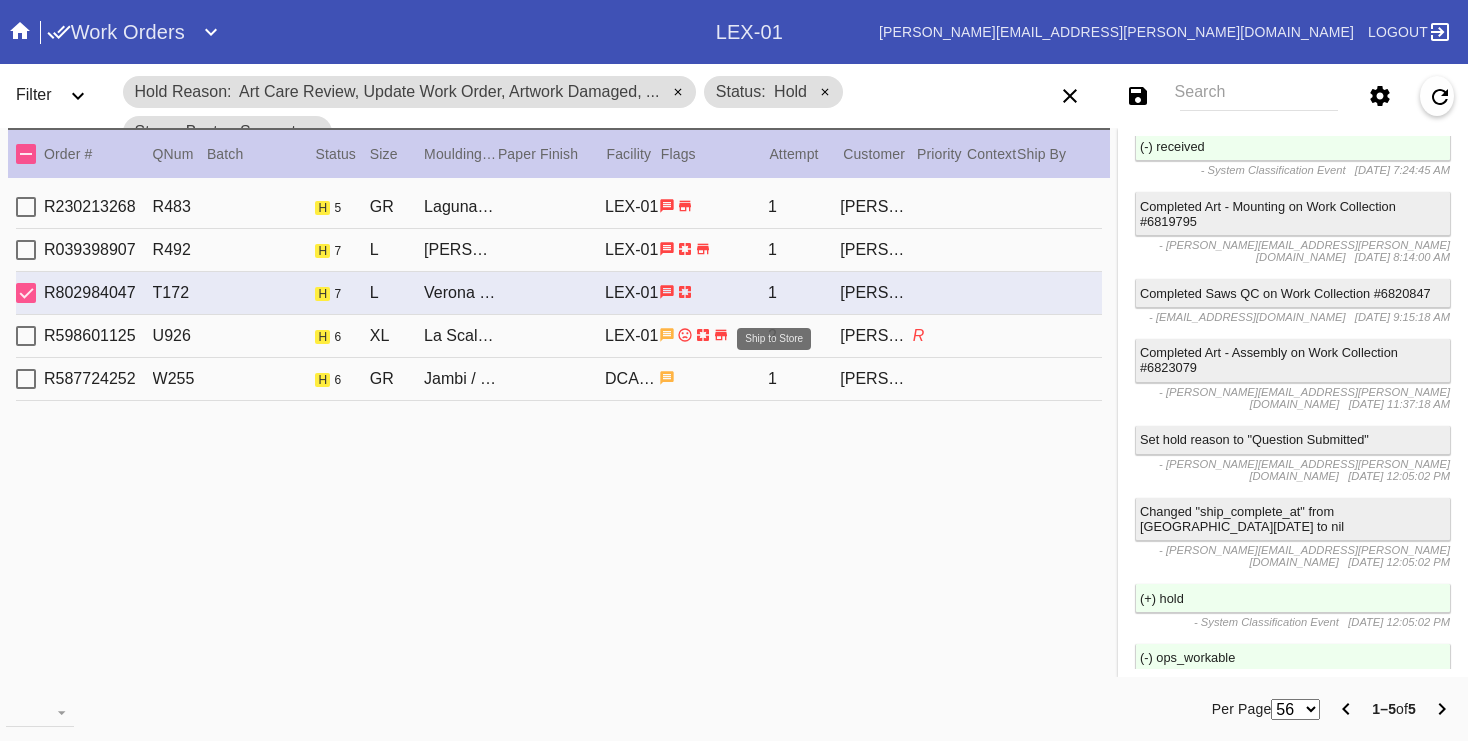 click 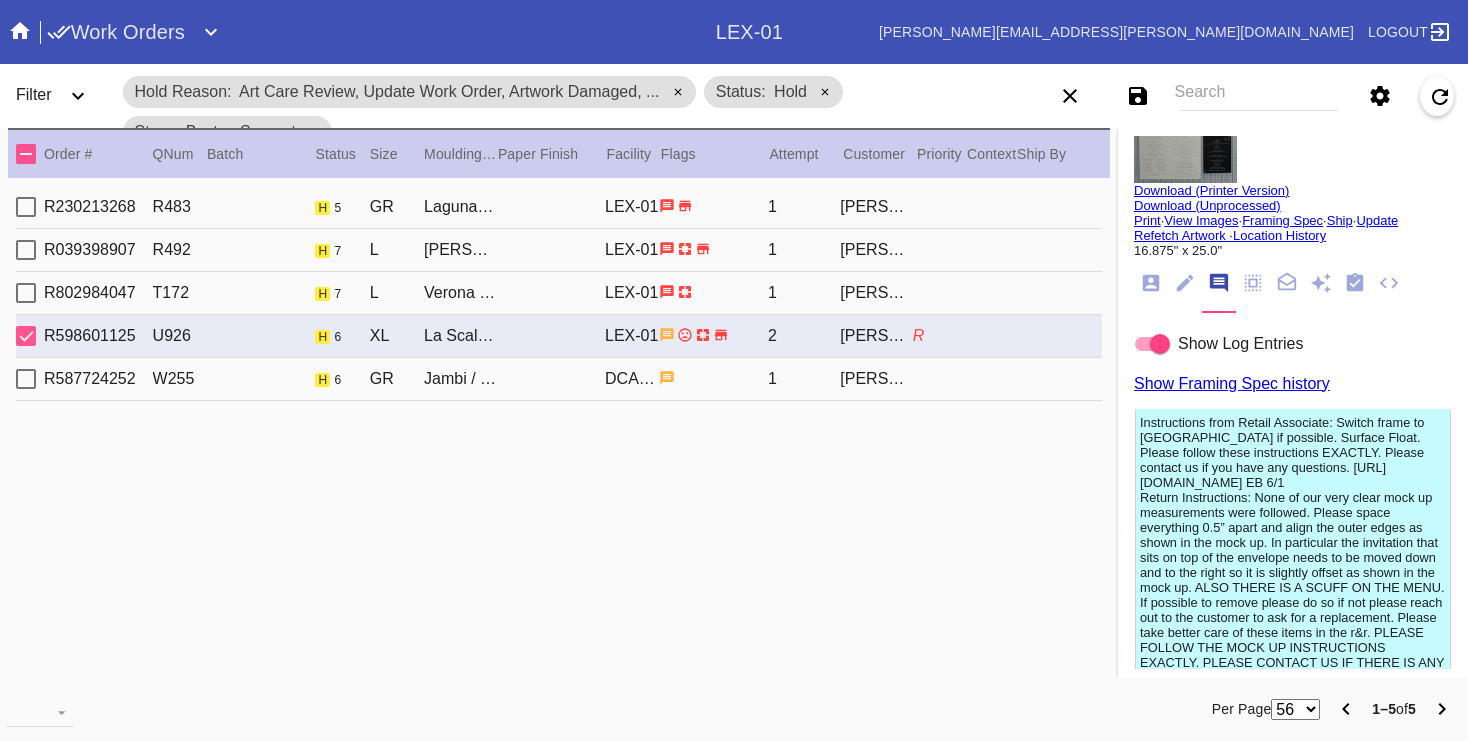 scroll, scrollTop: 0, scrollLeft: 0, axis: both 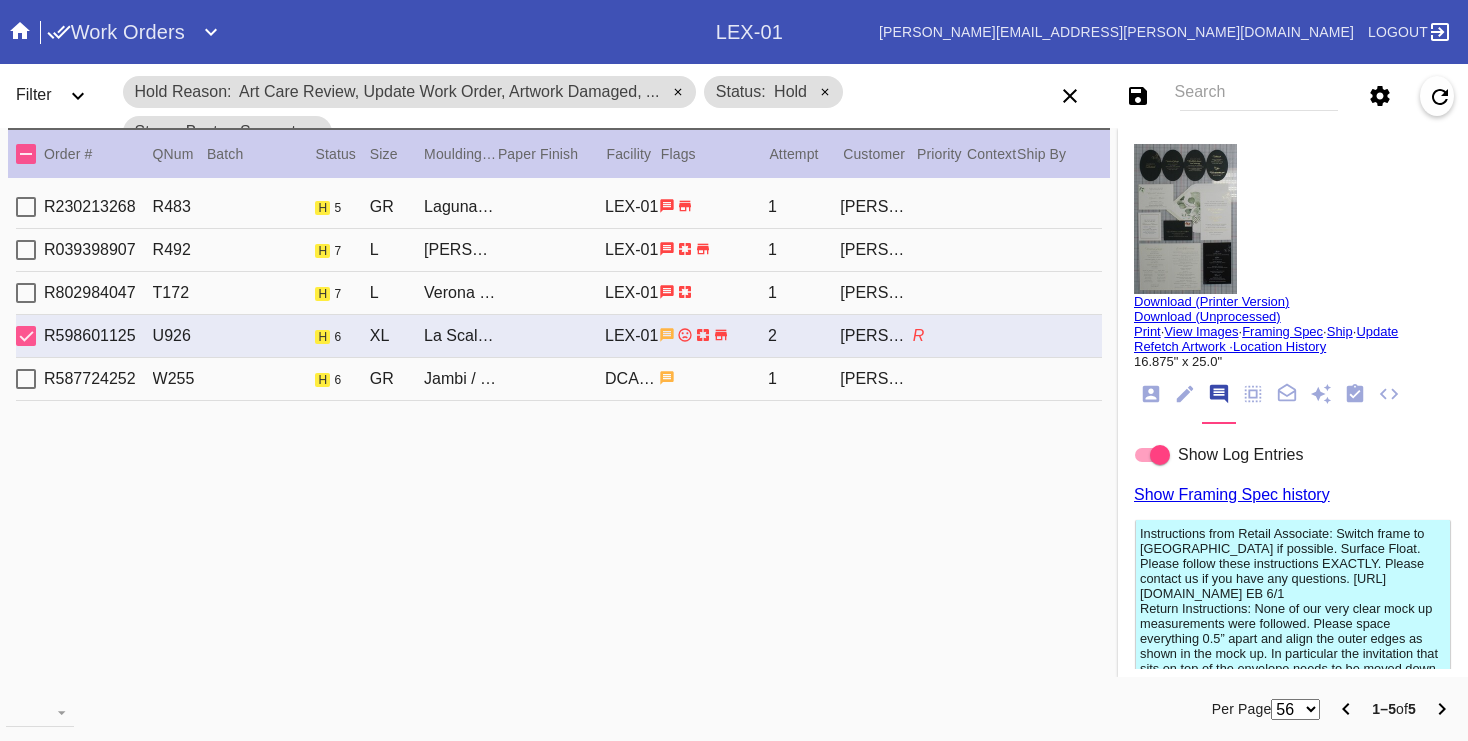 click on "1" at bounding box center [804, 293] 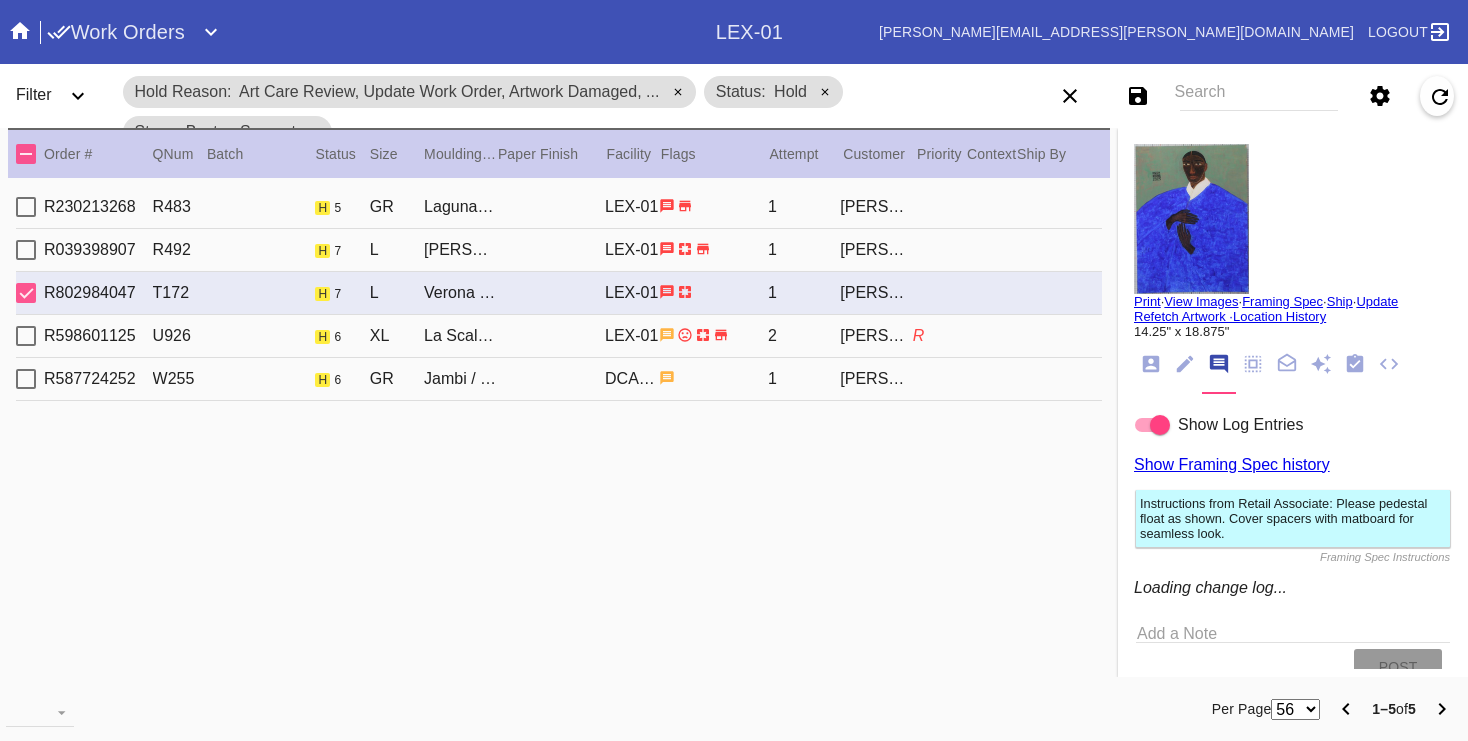 click on "1" at bounding box center (804, 250) 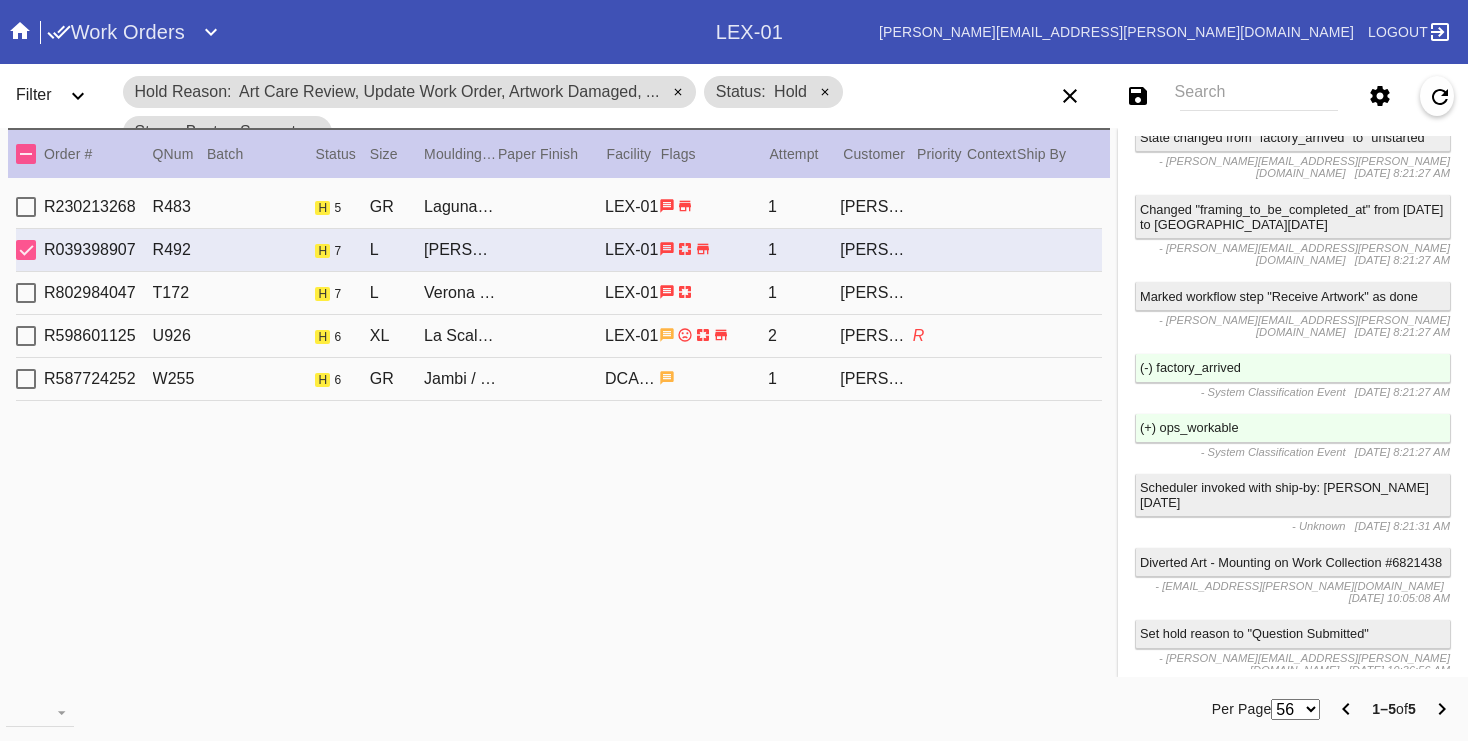 scroll, scrollTop: 3520, scrollLeft: 0, axis: vertical 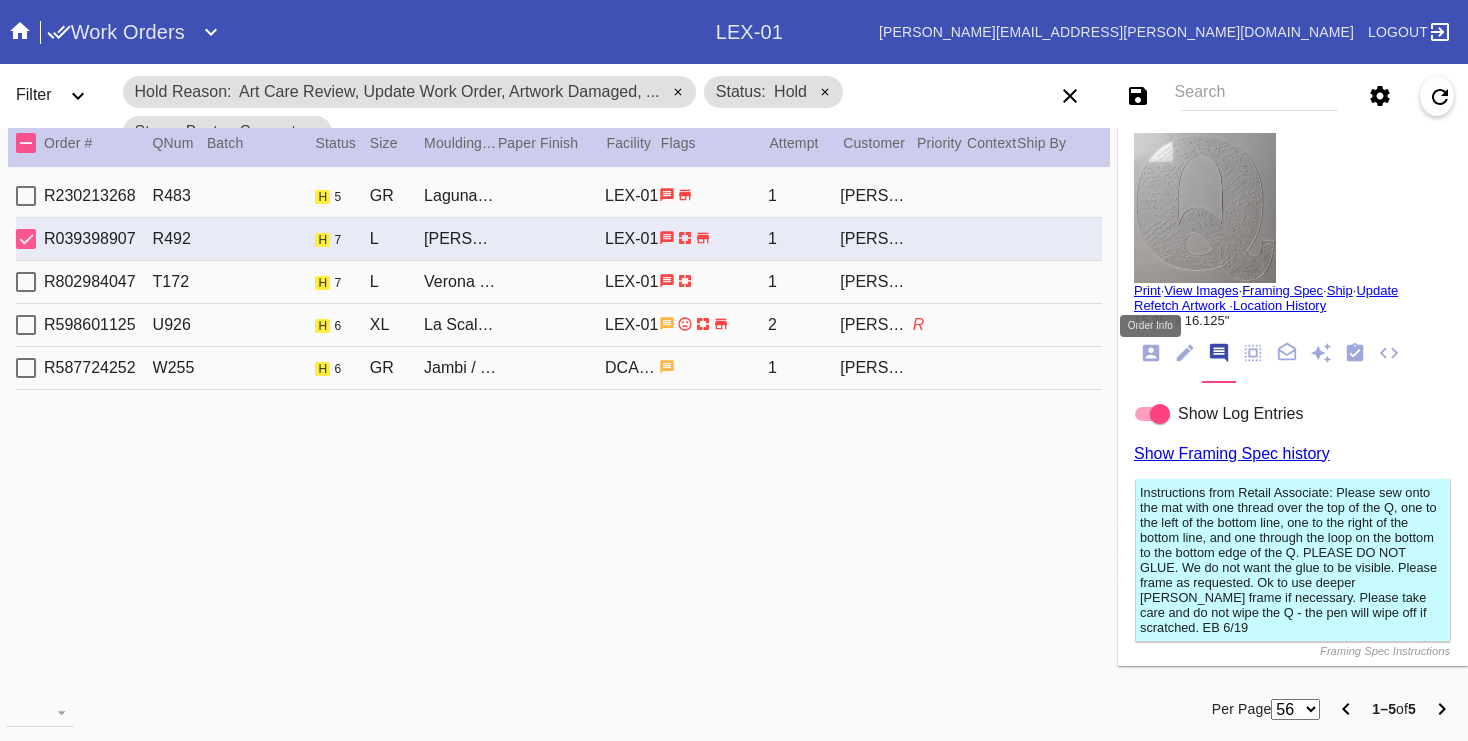 click 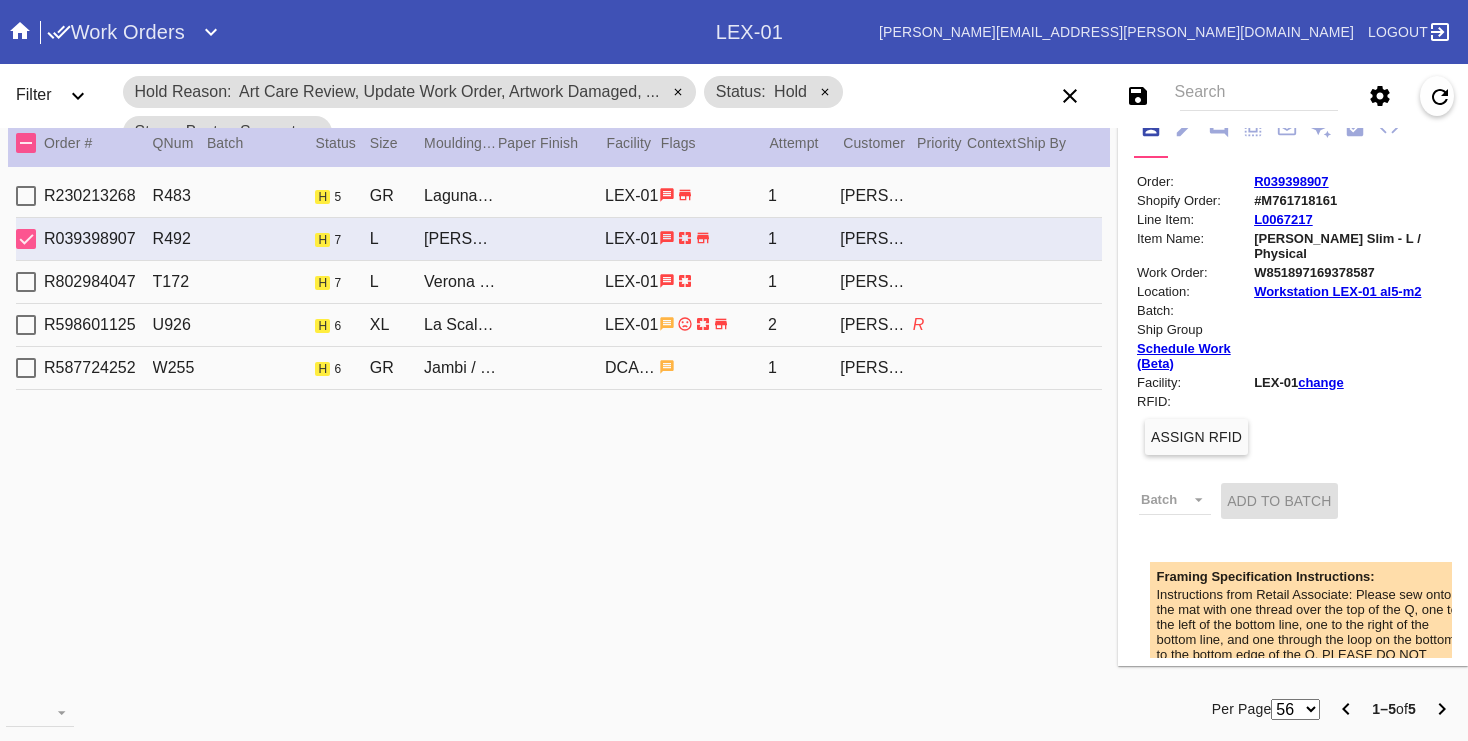 scroll, scrollTop: 227, scrollLeft: 0, axis: vertical 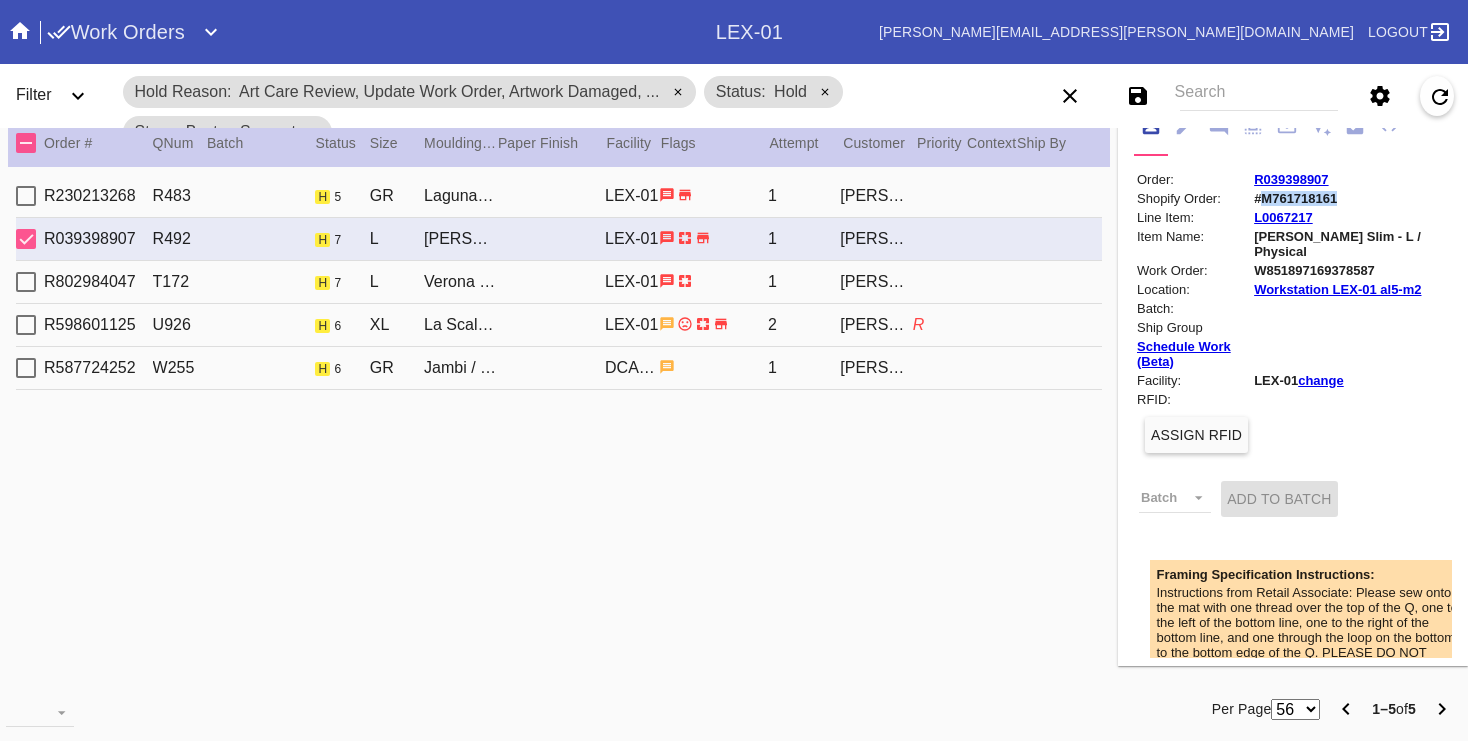 drag, startPoint x: 1364, startPoint y: 202, endPoint x: 1280, endPoint y: 200, distance: 84.0238 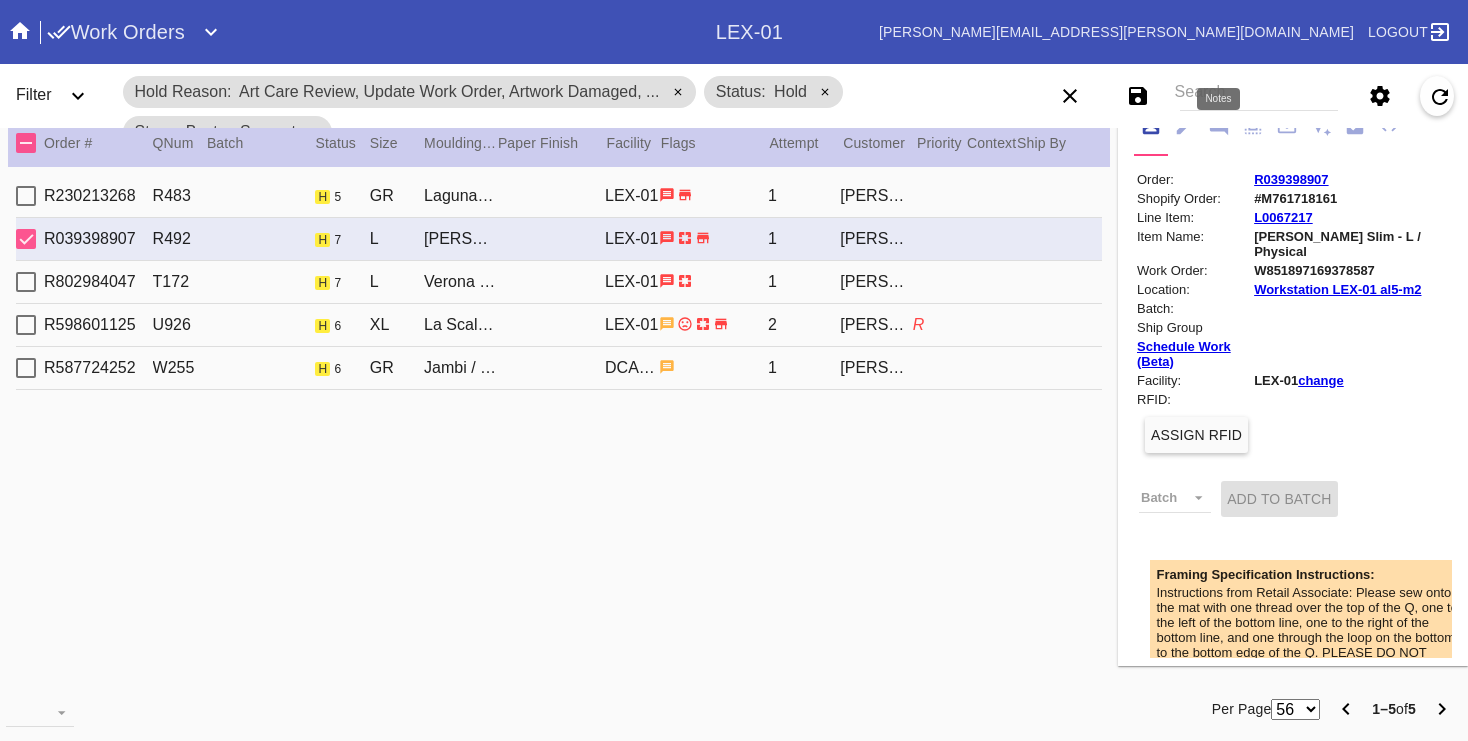 click 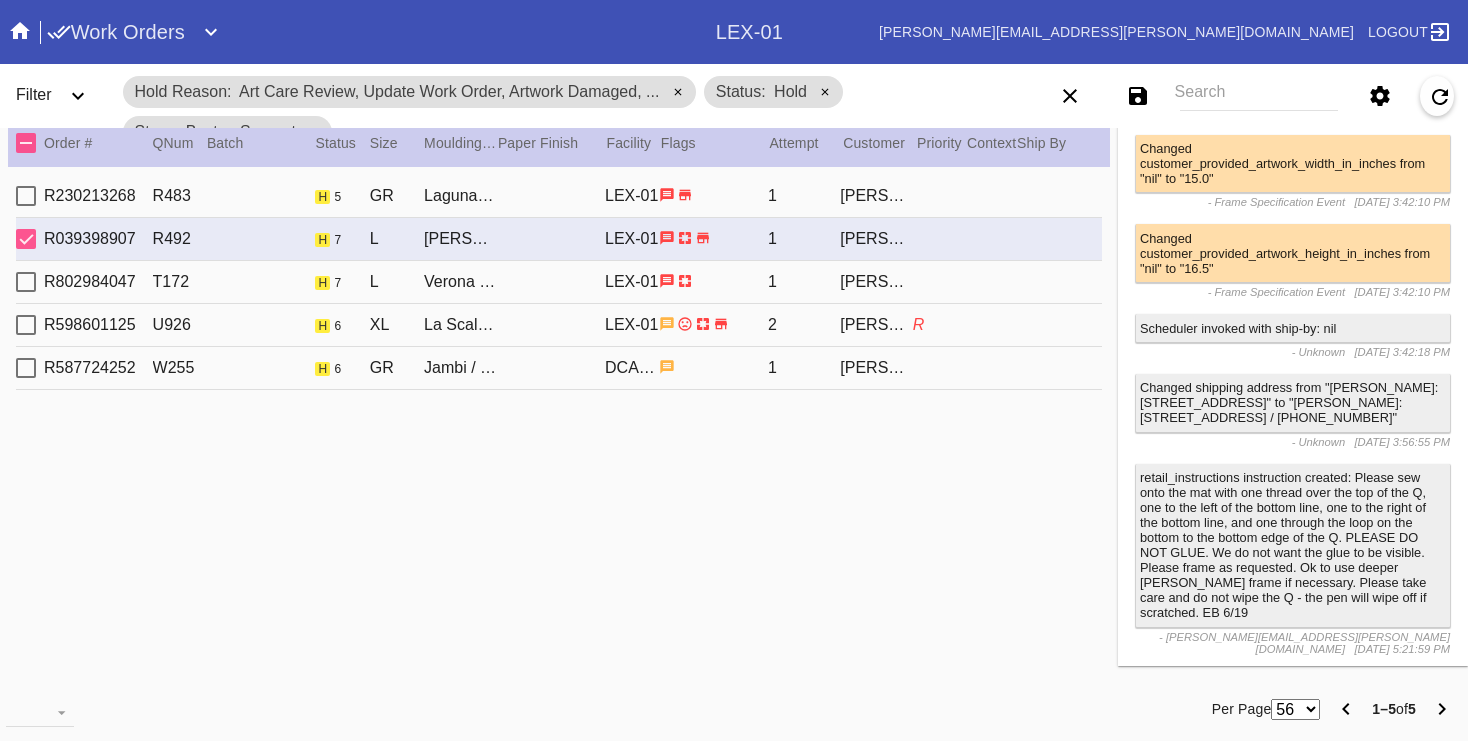 scroll, scrollTop: 0, scrollLeft: 0, axis: both 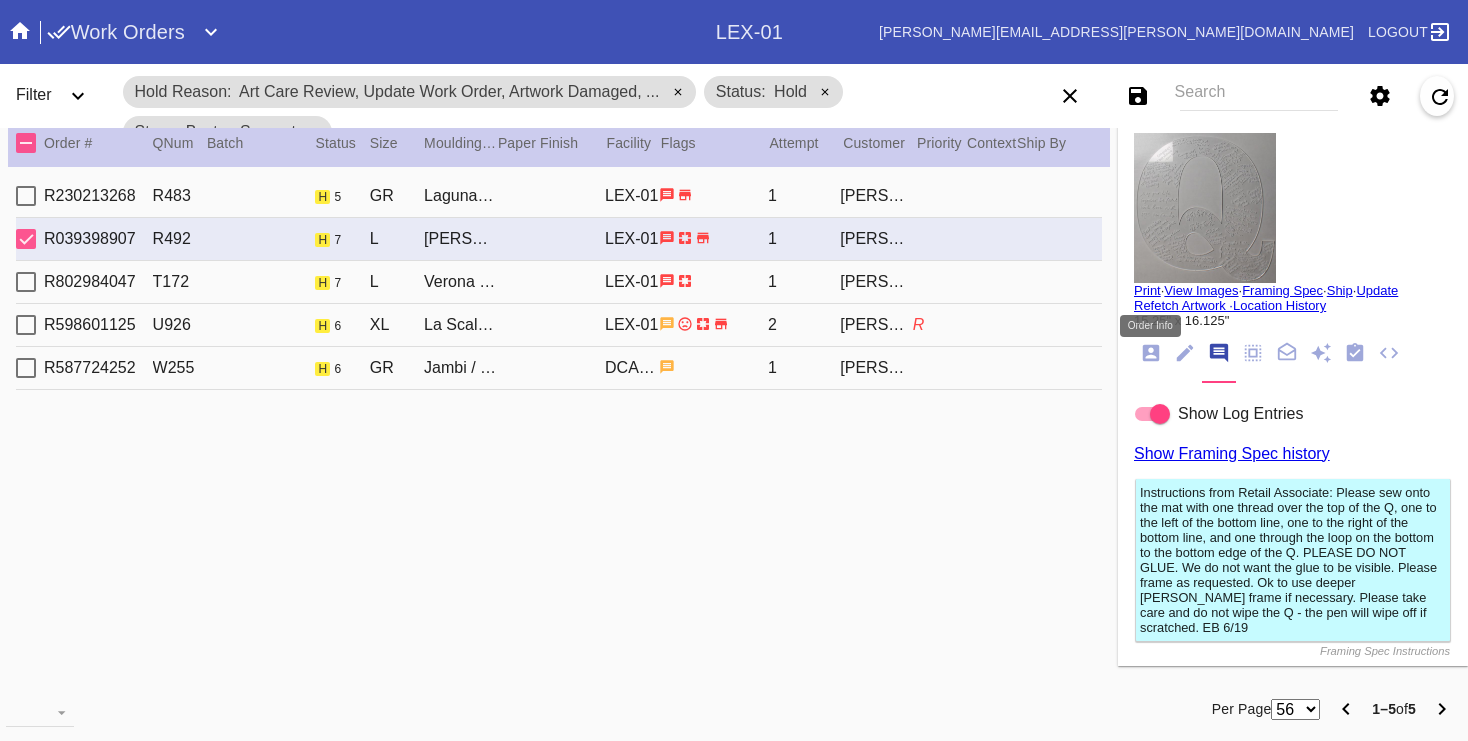 click 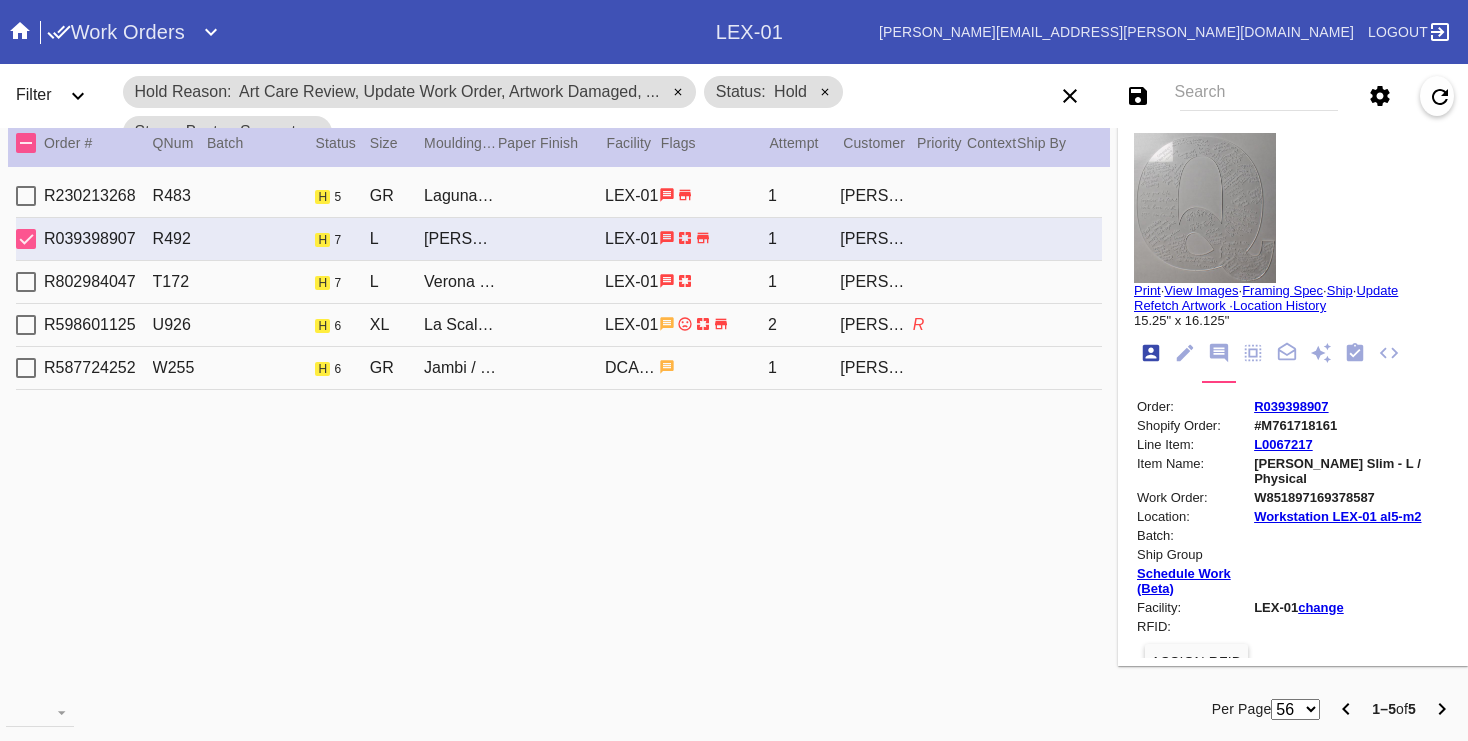 scroll, scrollTop: 24, scrollLeft: 0, axis: vertical 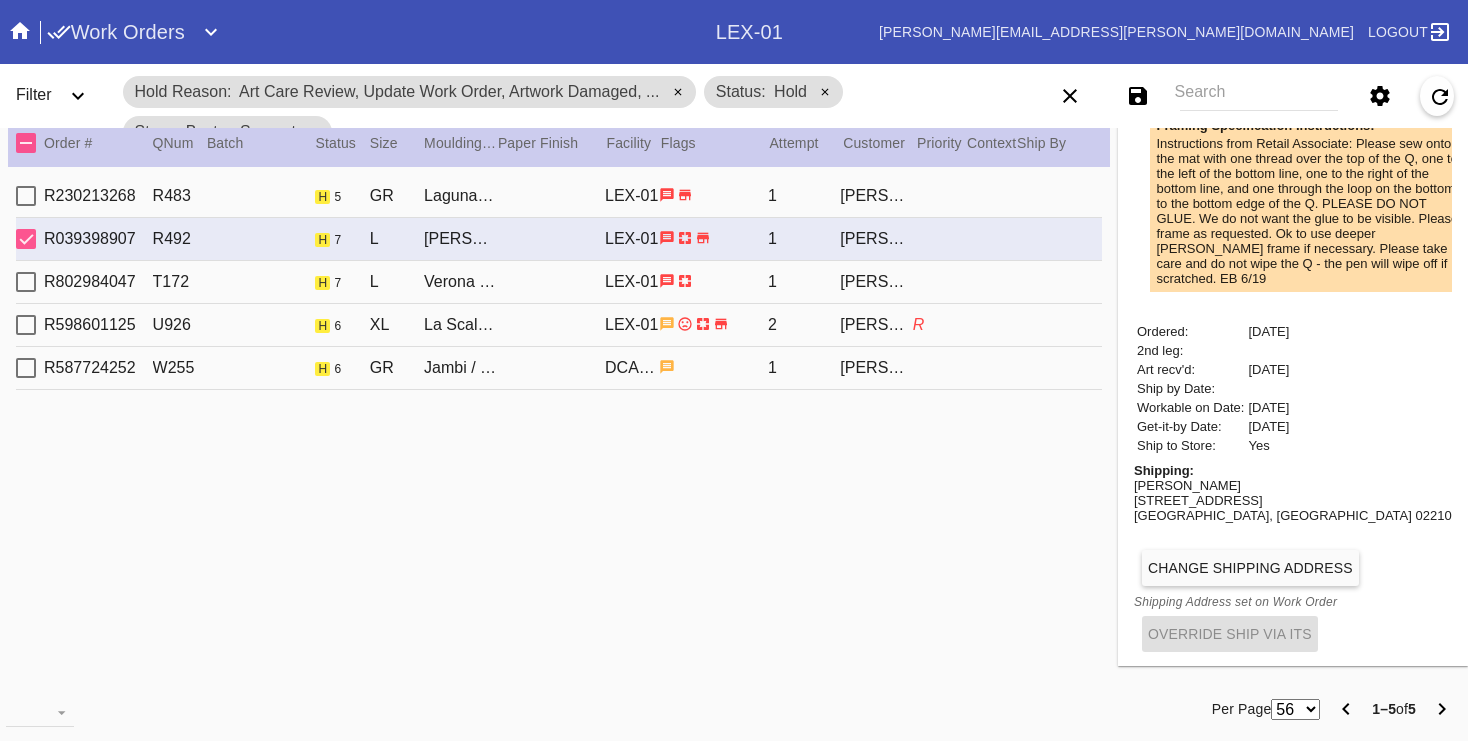drag, startPoint x: 1448, startPoint y: 524, endPoint x: 1282, endPoint y: 524, distance: 166 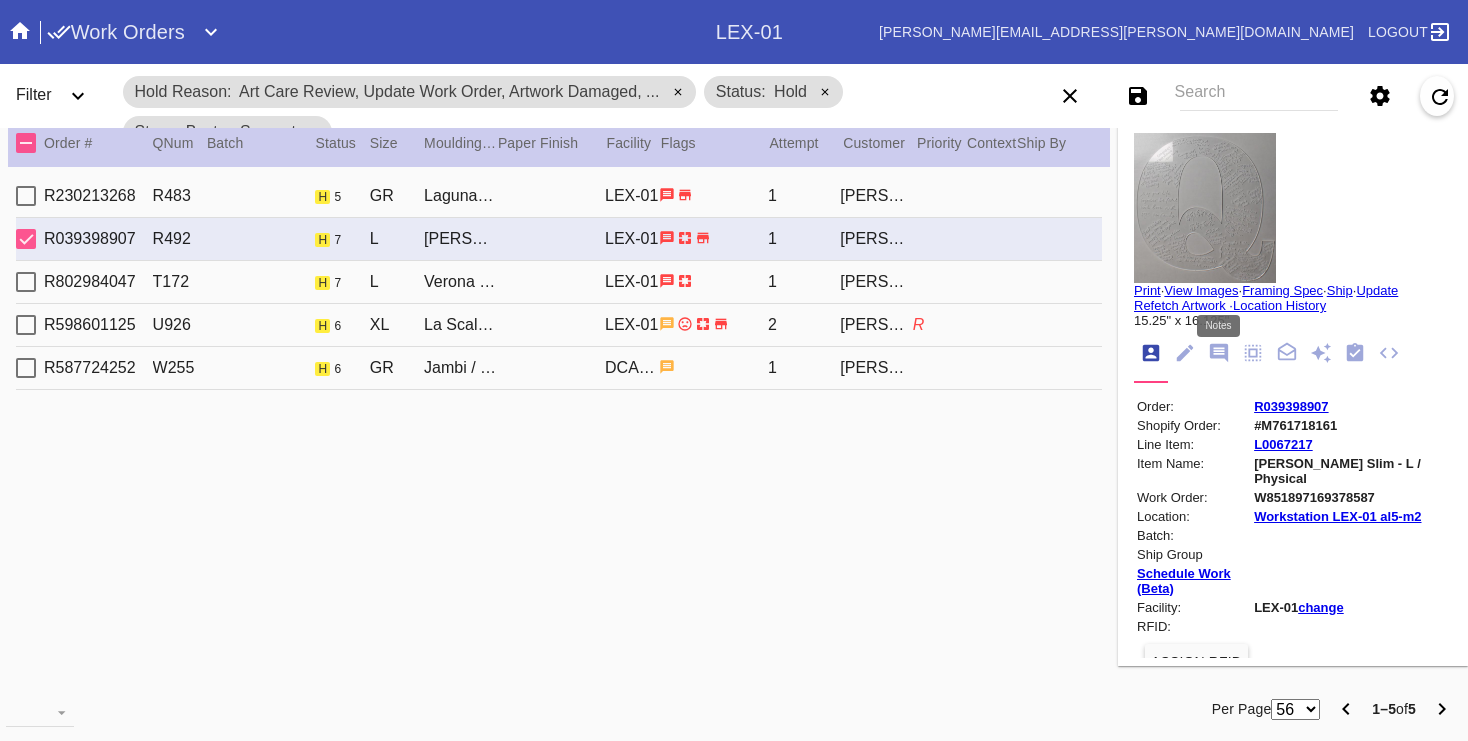 click 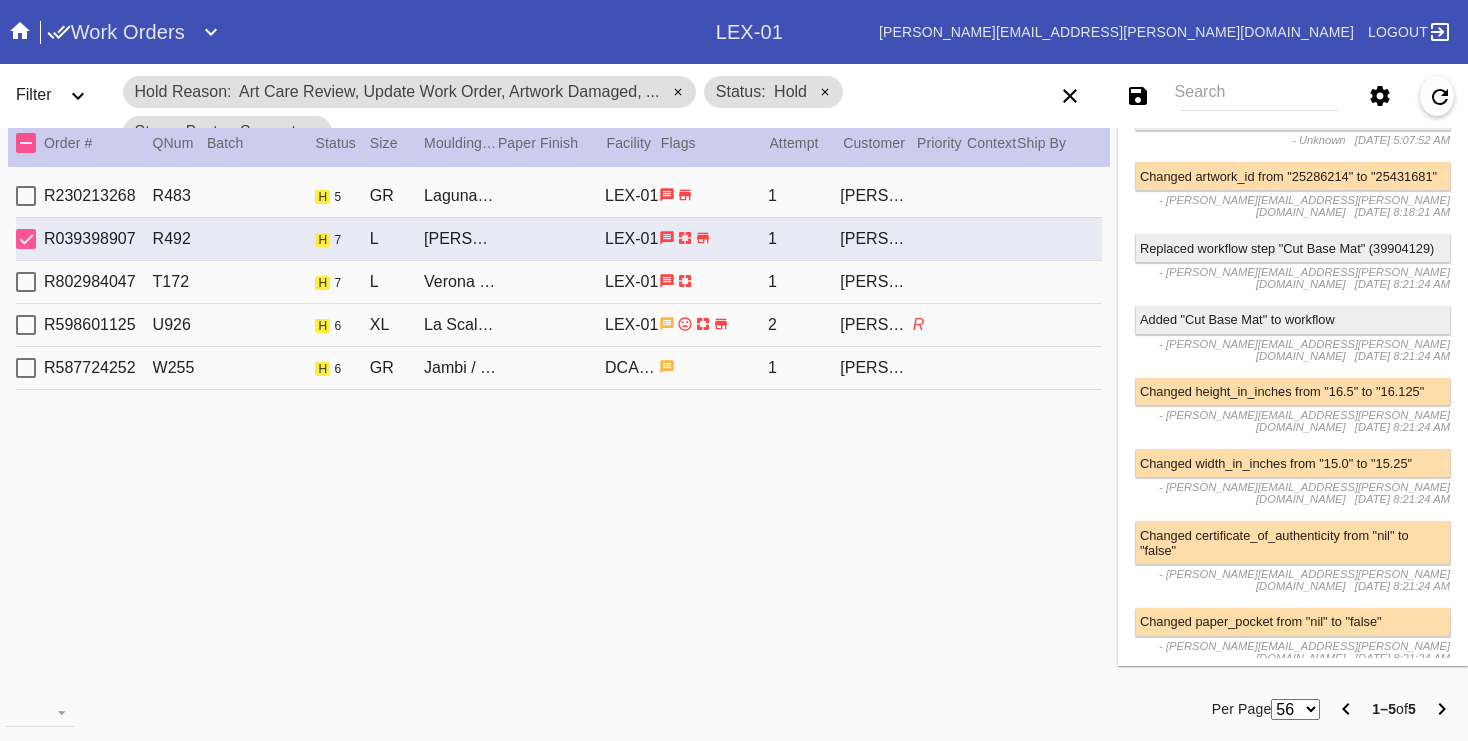 scroll, scrollTop: 3520, scrollLeft: 0, axis: vertical 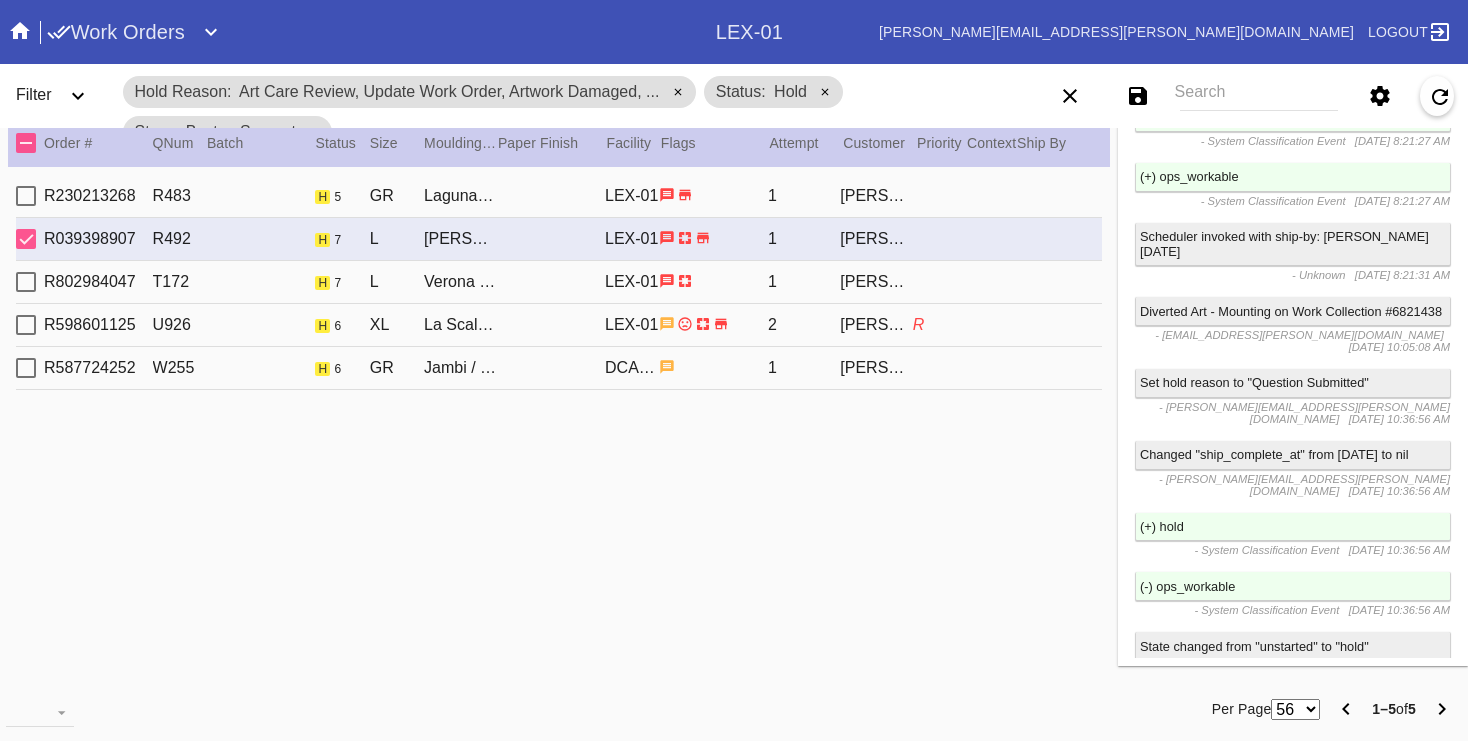 click on "R230213268 R483 h   5 GR Laguna Deep / Canvas LEX-01 1 Karla Ferrara" at bounding box center [559, 196] 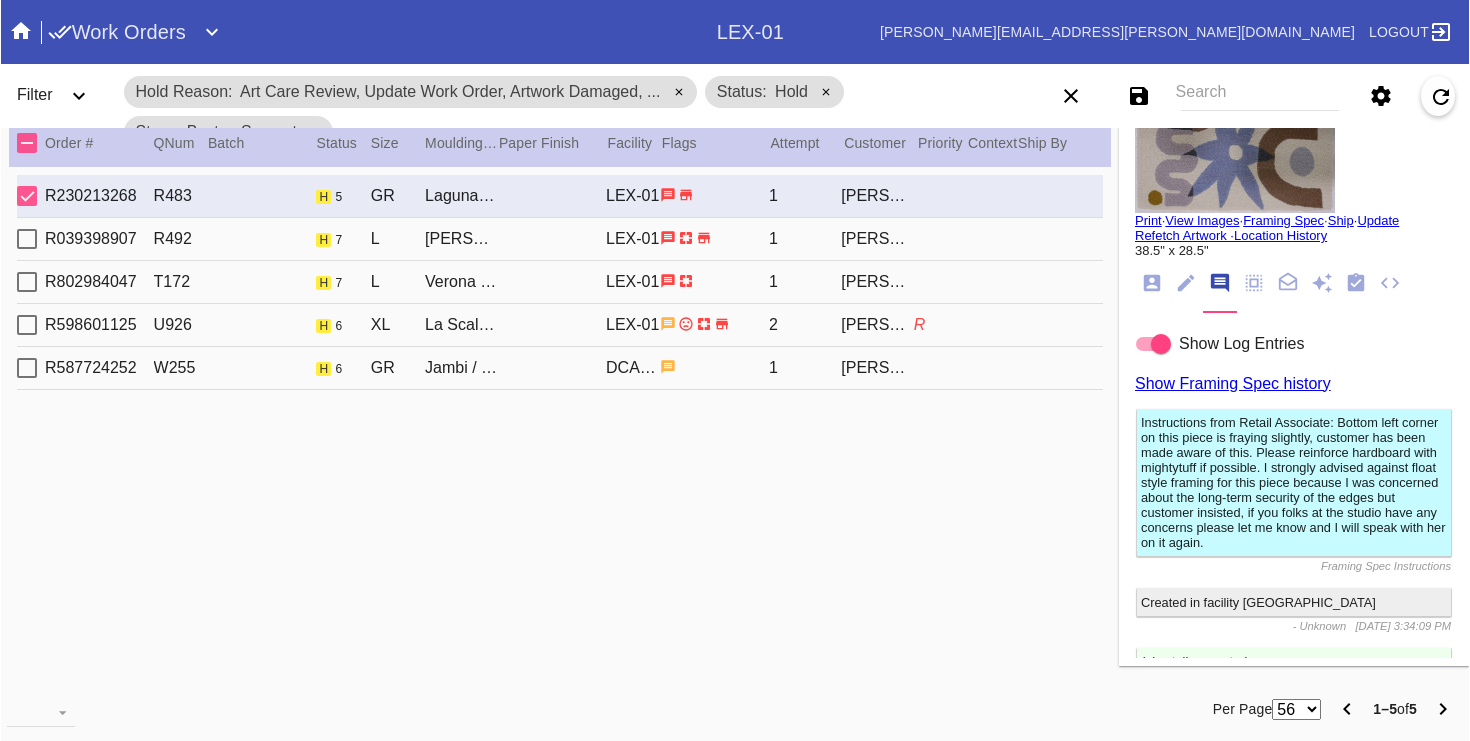 scroll, scrollTop: 0, scrollLeft: 0, axis: both 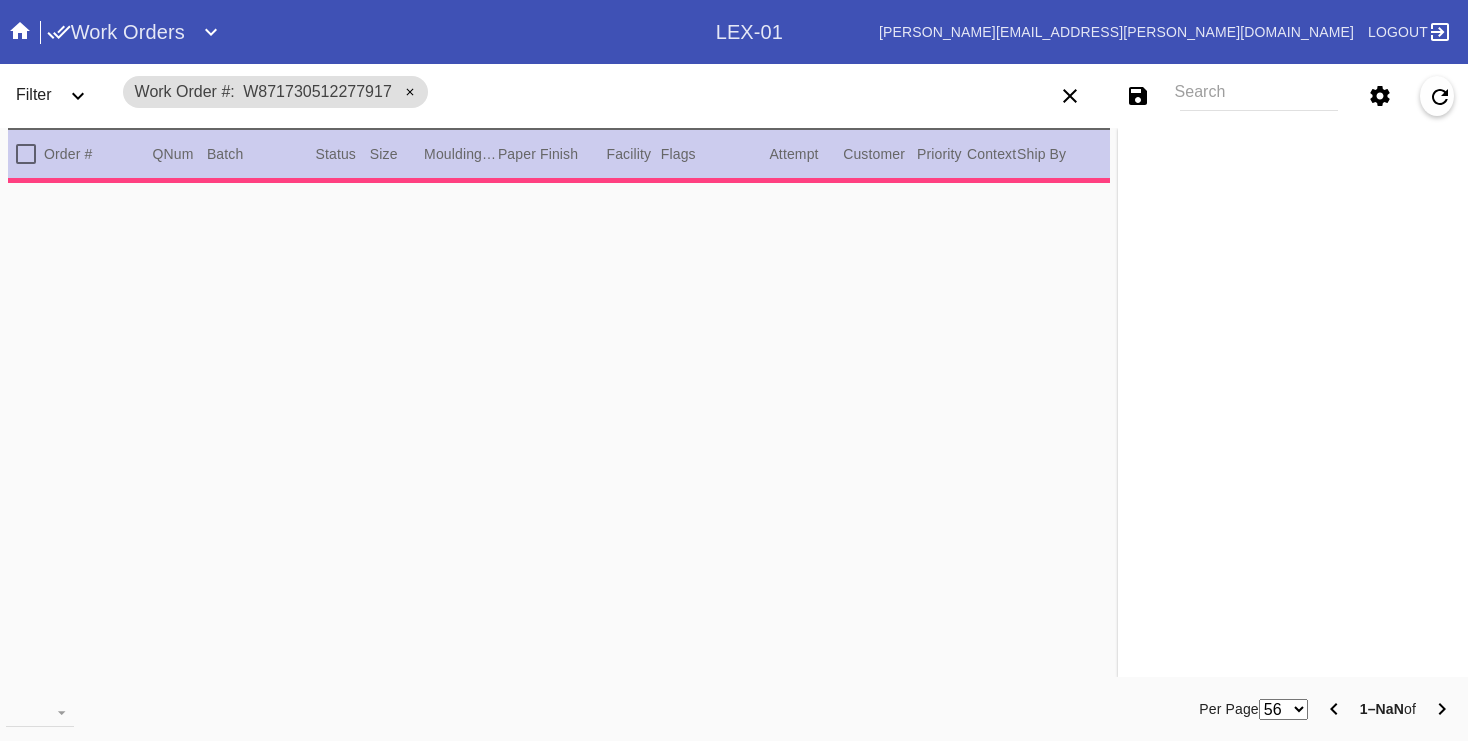 type on "1.0" 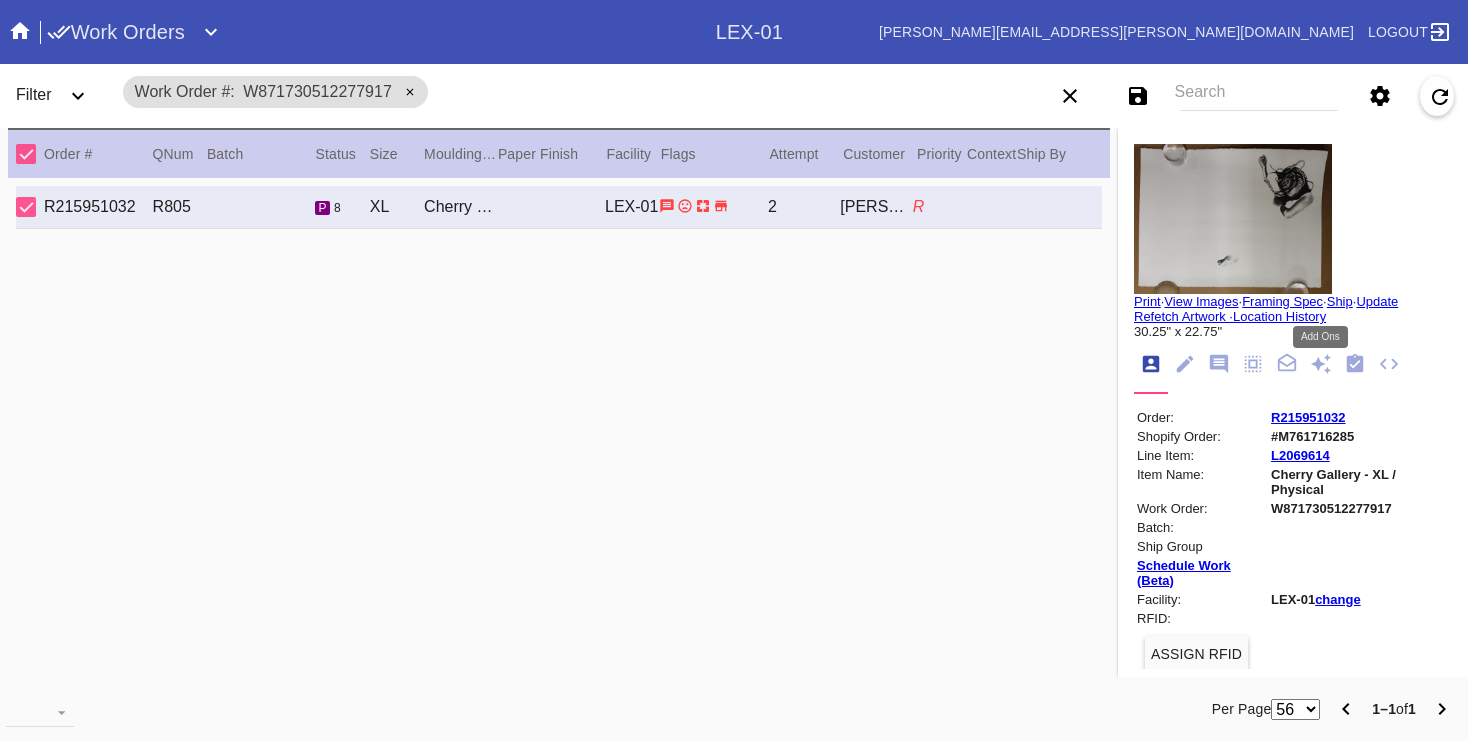 click 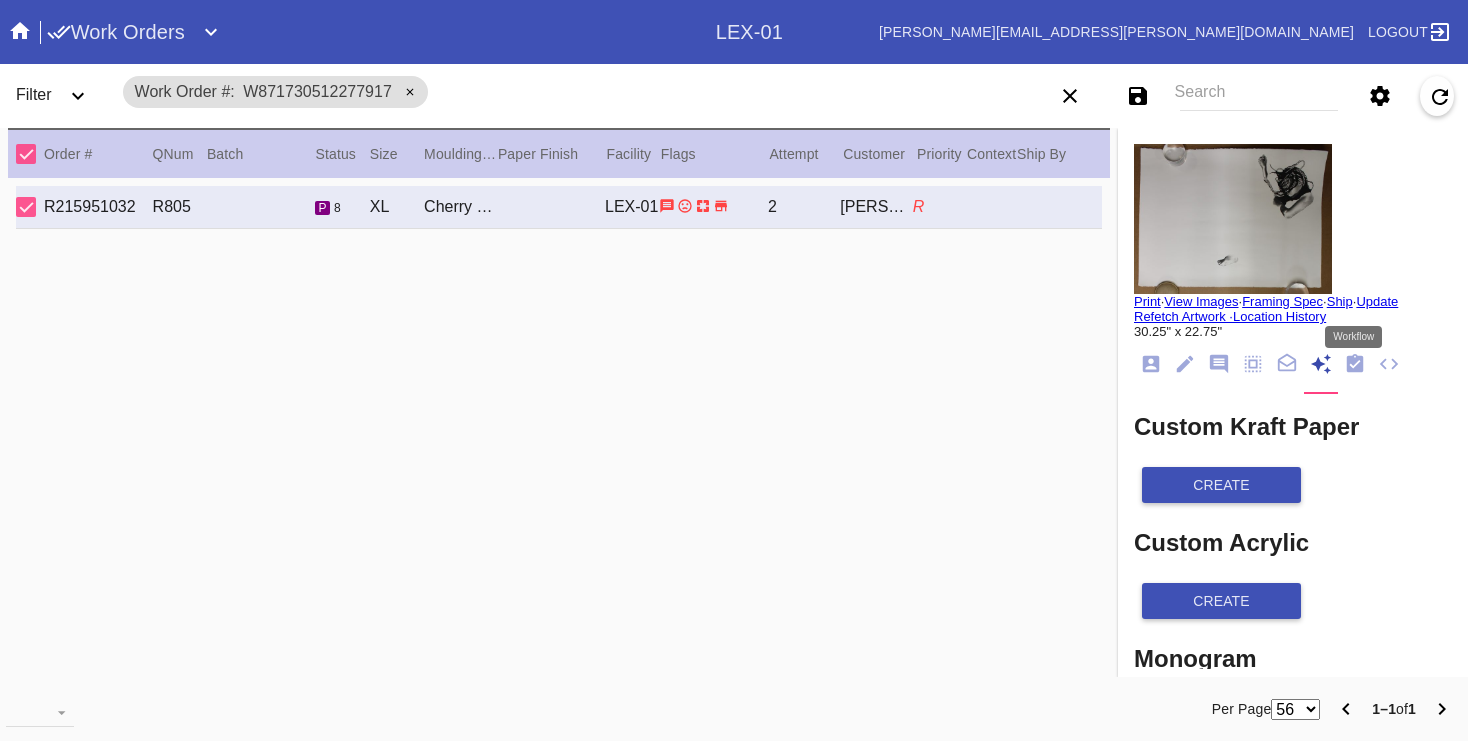 click 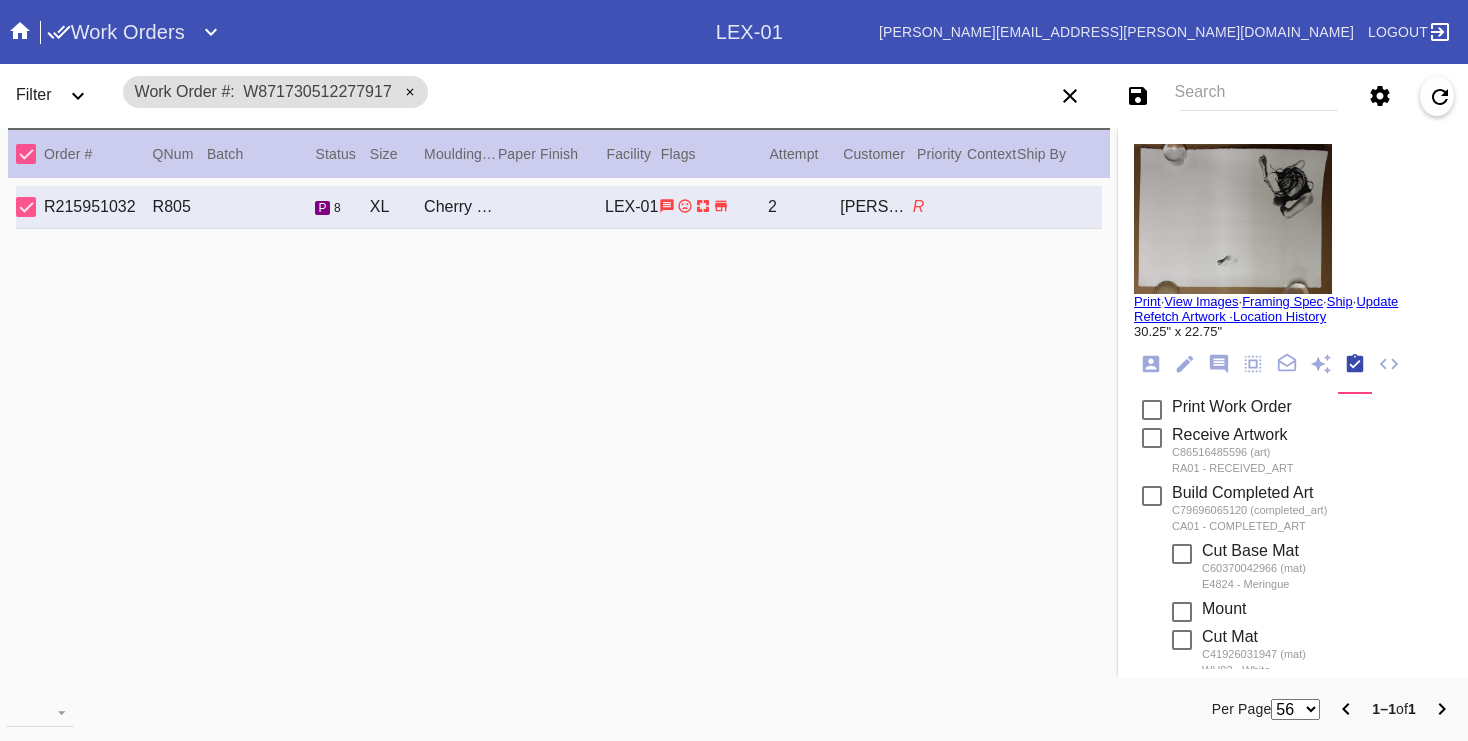 scroll, scrollTop: 11, scrollLeft: 0, axis: vertical 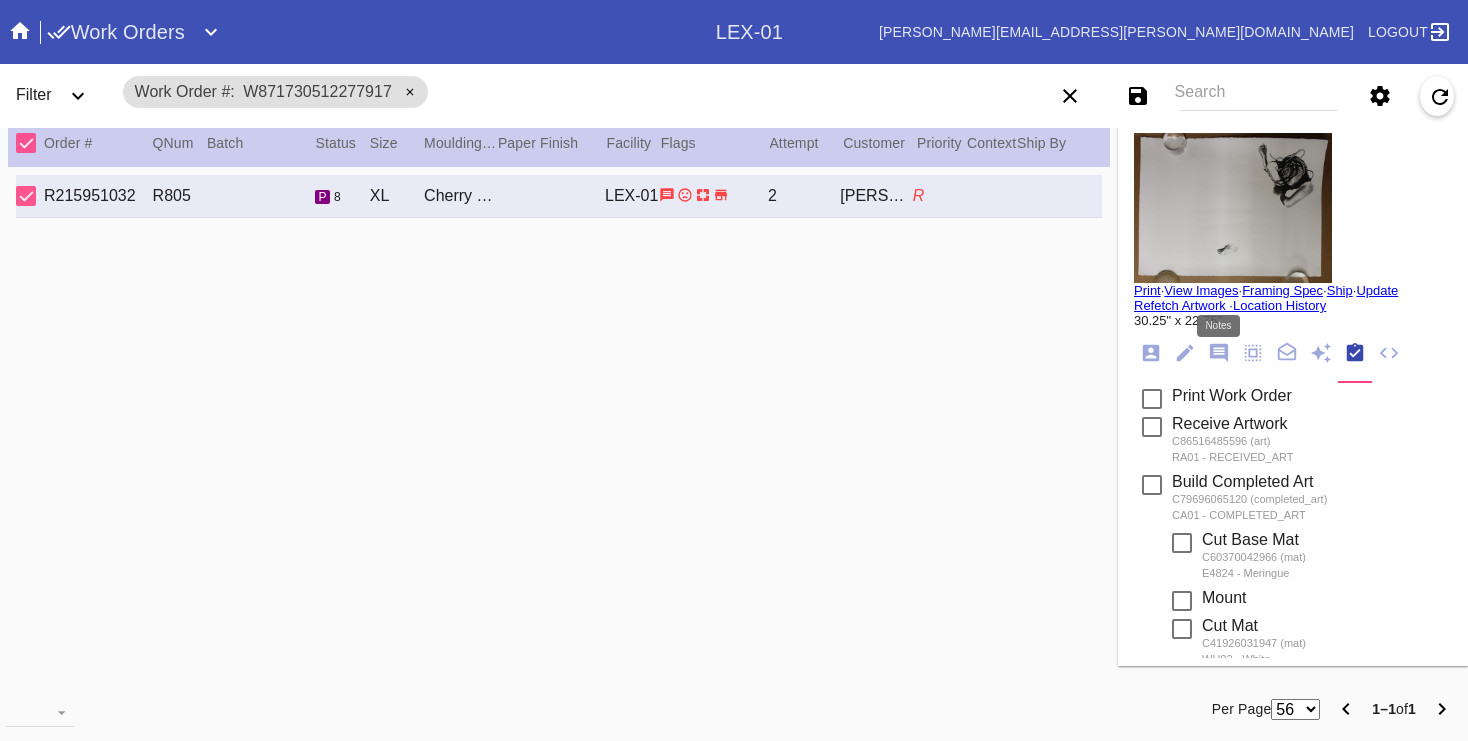 click 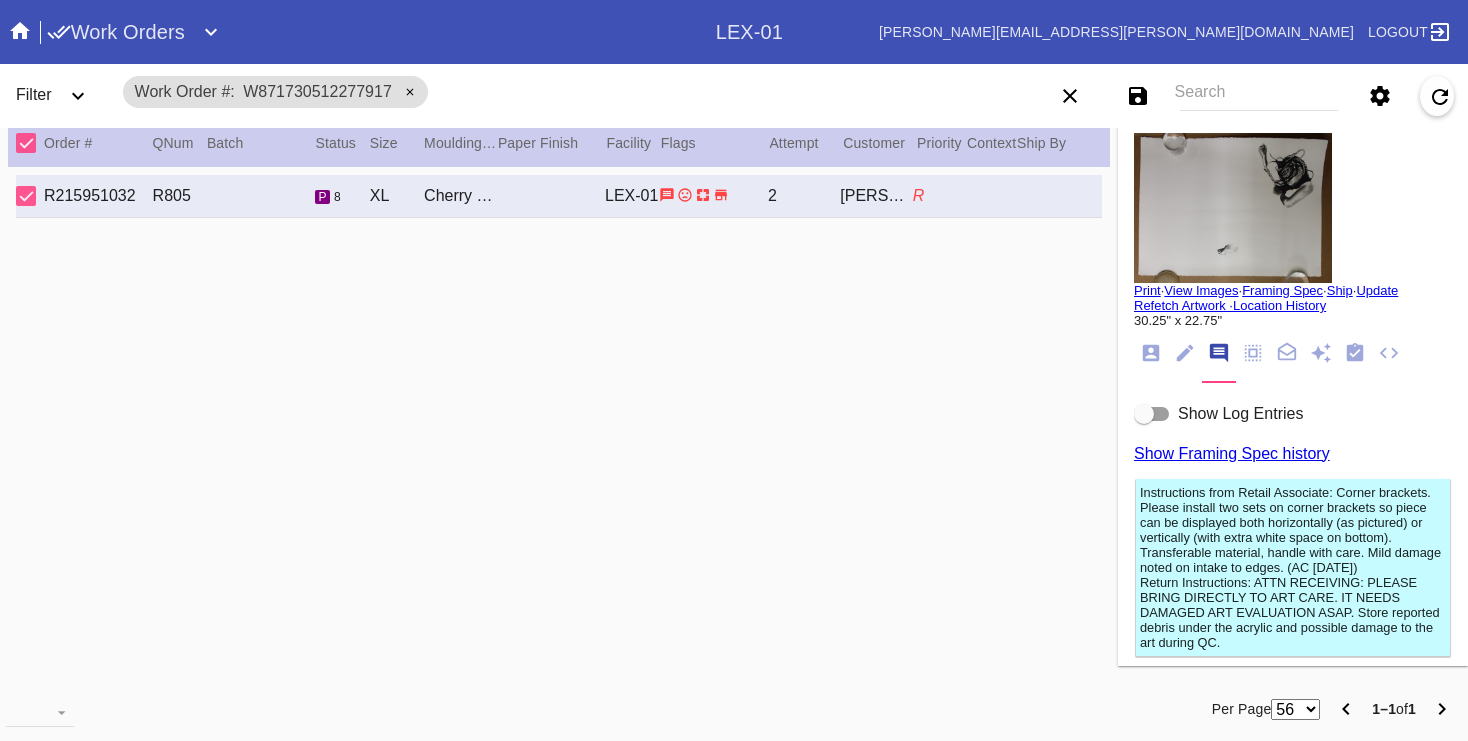 scroll, scrollTop: 148, scrollLeft: 0, axis: vertical 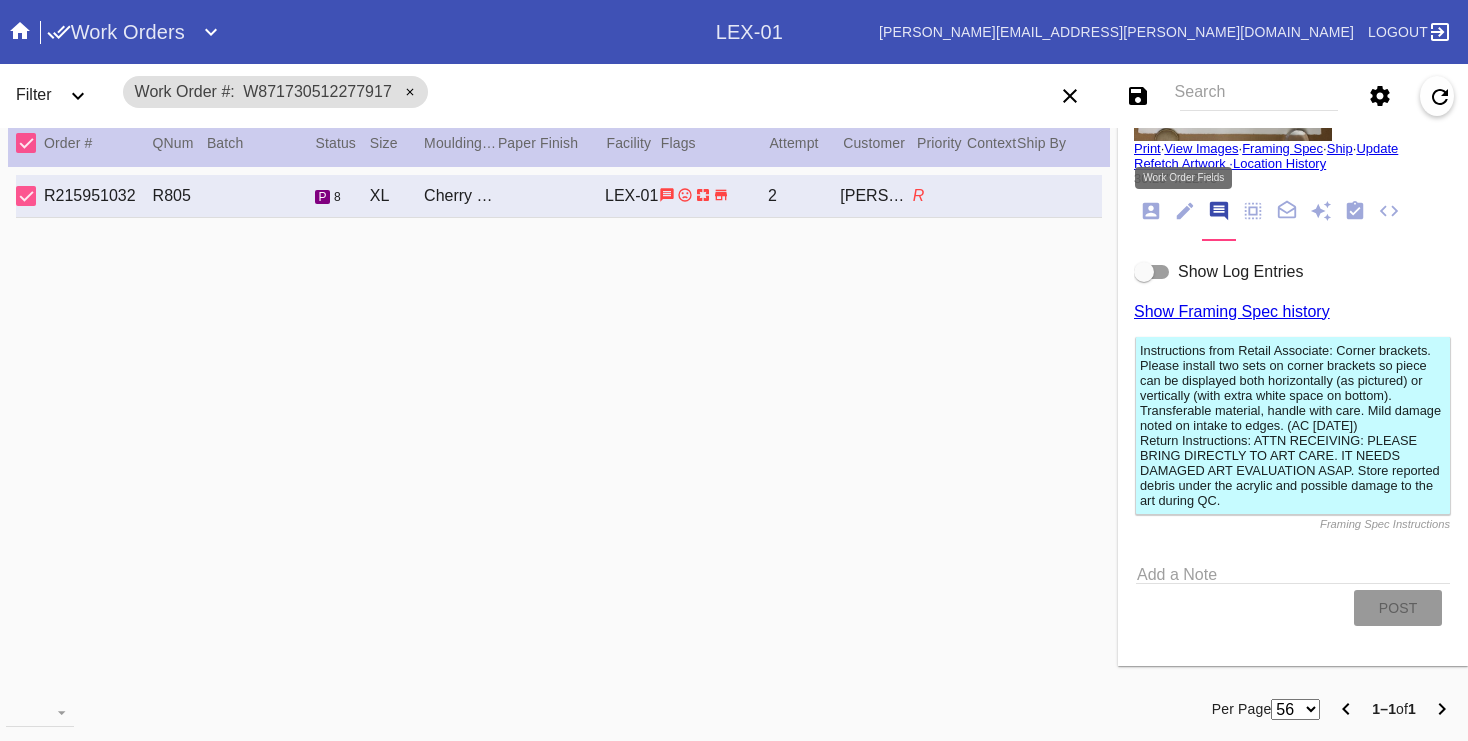 click 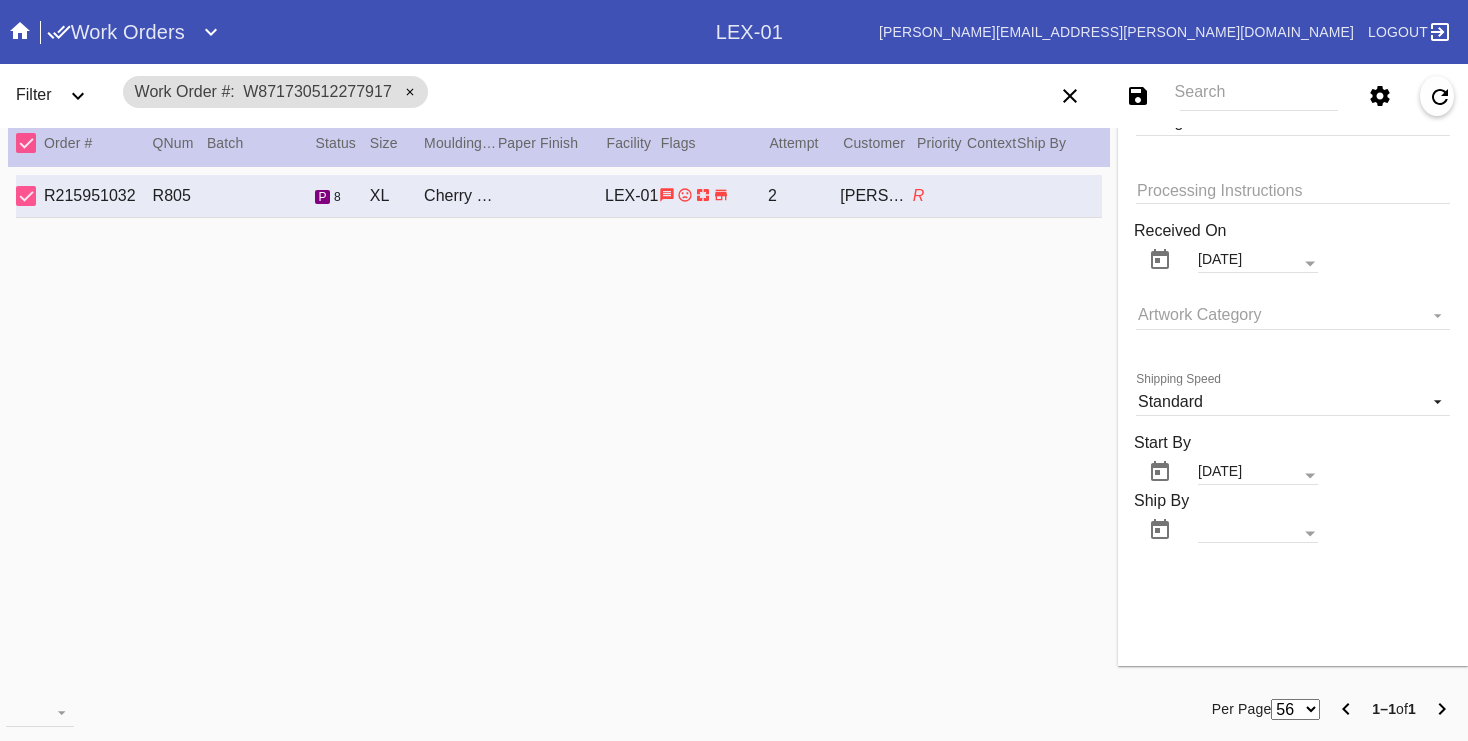 scroll, scrollTop: 0, scrollLeft: 0, axis: both 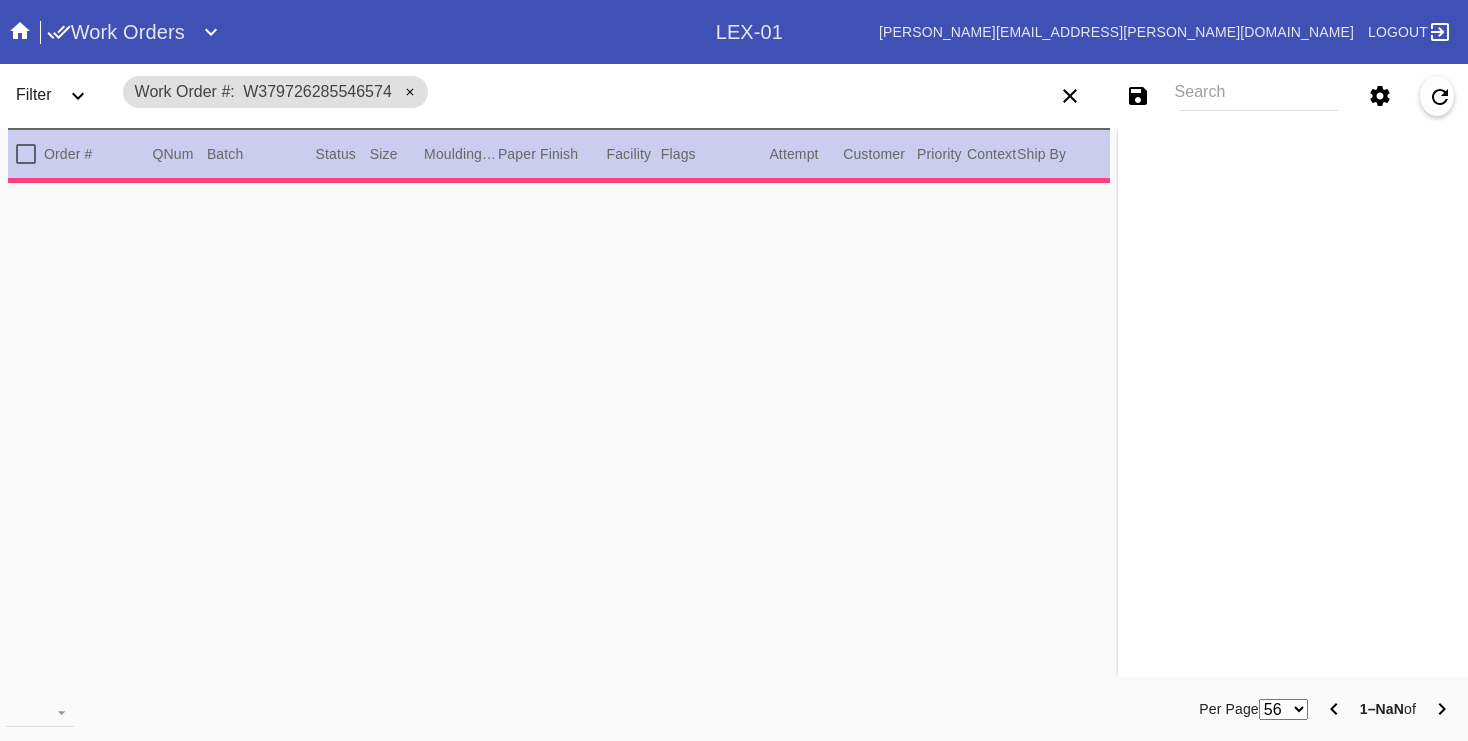 type on "*** HPO - 3RD R&R - MUST BE APPROVED BY CA *** Adjusted Mat Caption.  Can be found at the djusted Mat Caption folder on the Mat Caption Machine  Computer W/O #" 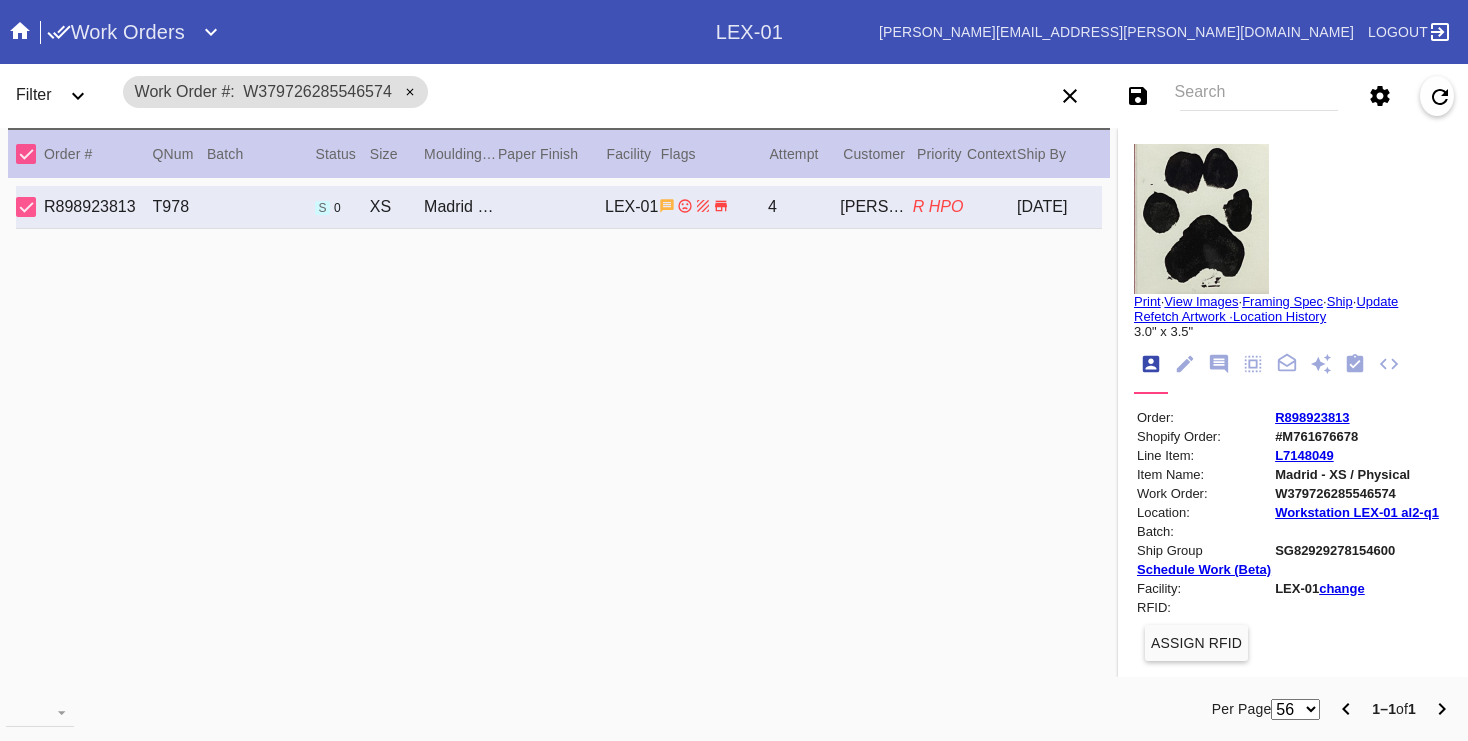 type on "Our Girl Stella" 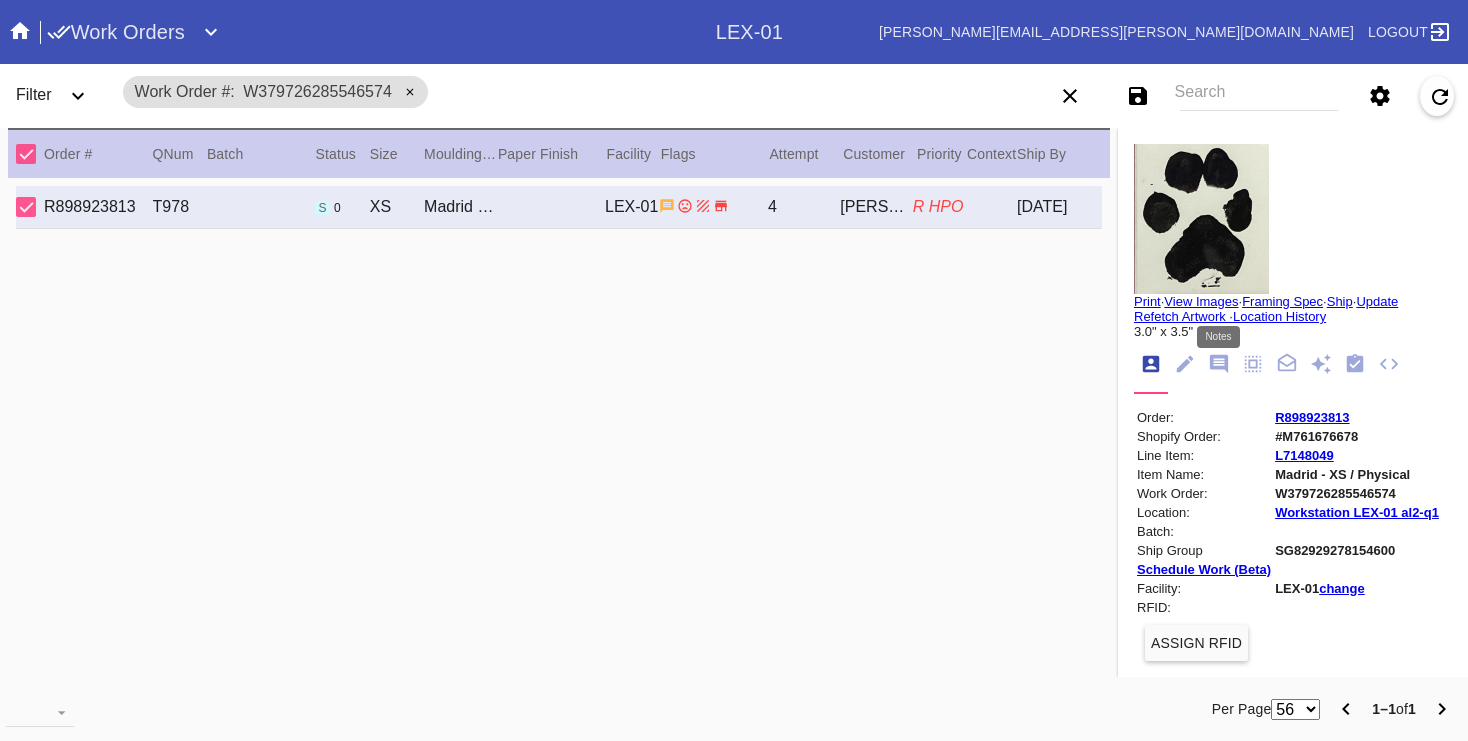 click 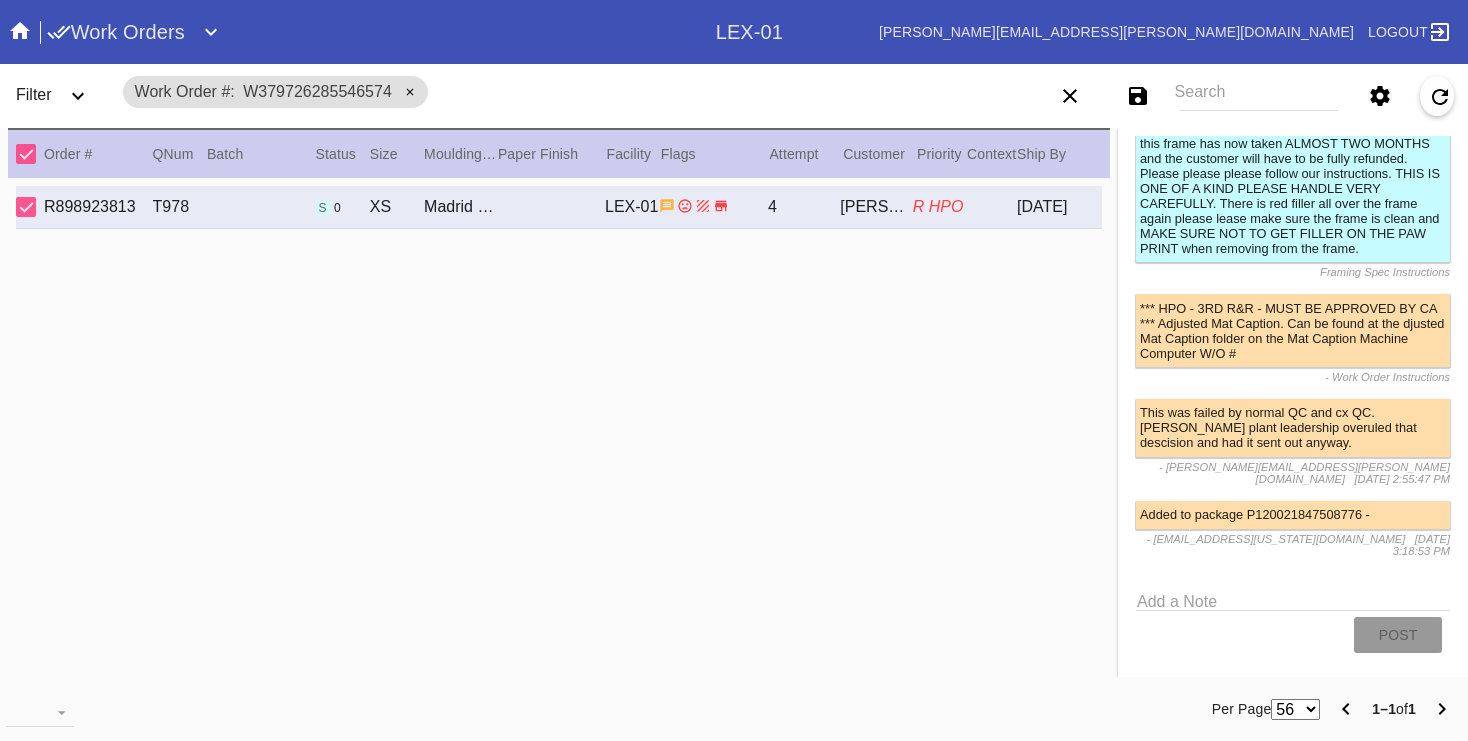 scroll, scrollTop: 0, scrollLeft: 0, axis: both 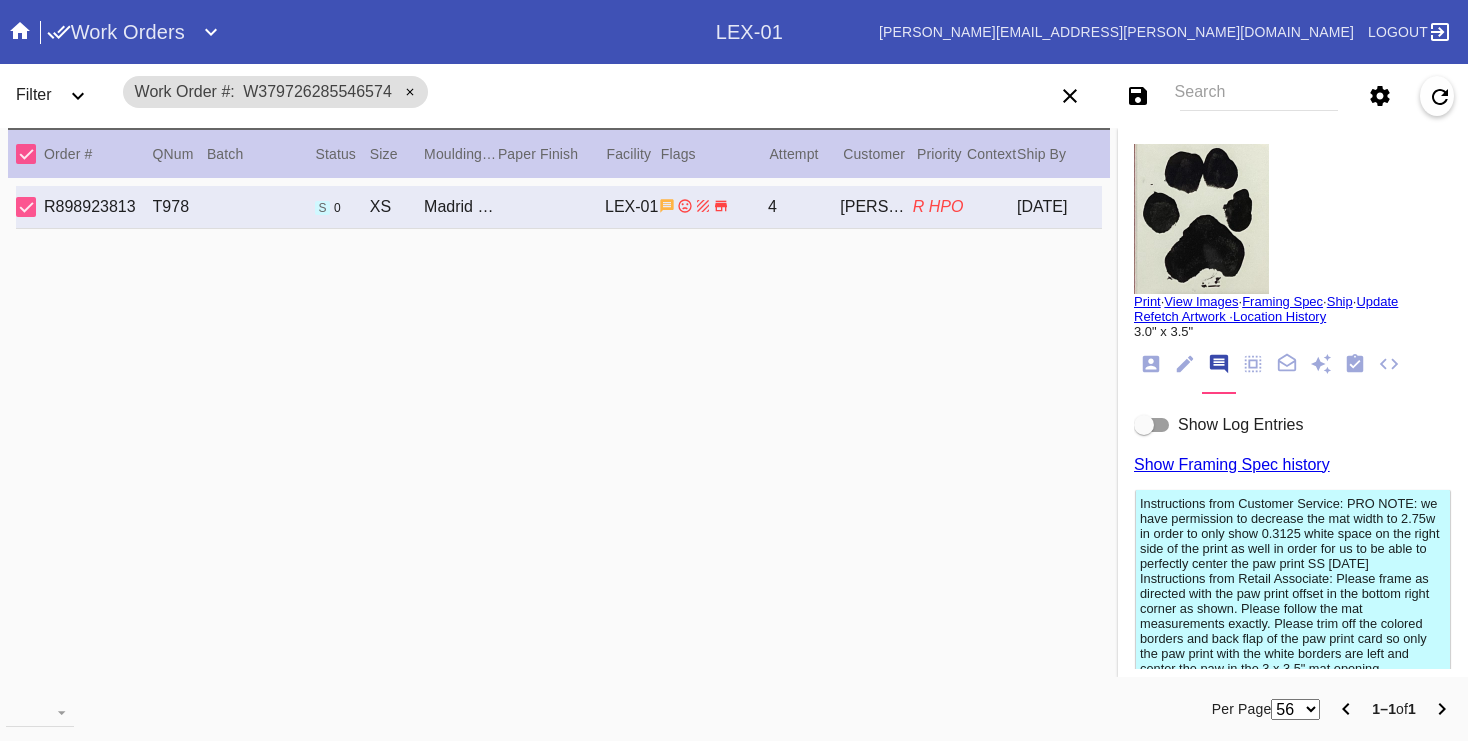 click at bounding box center (1152, 425) 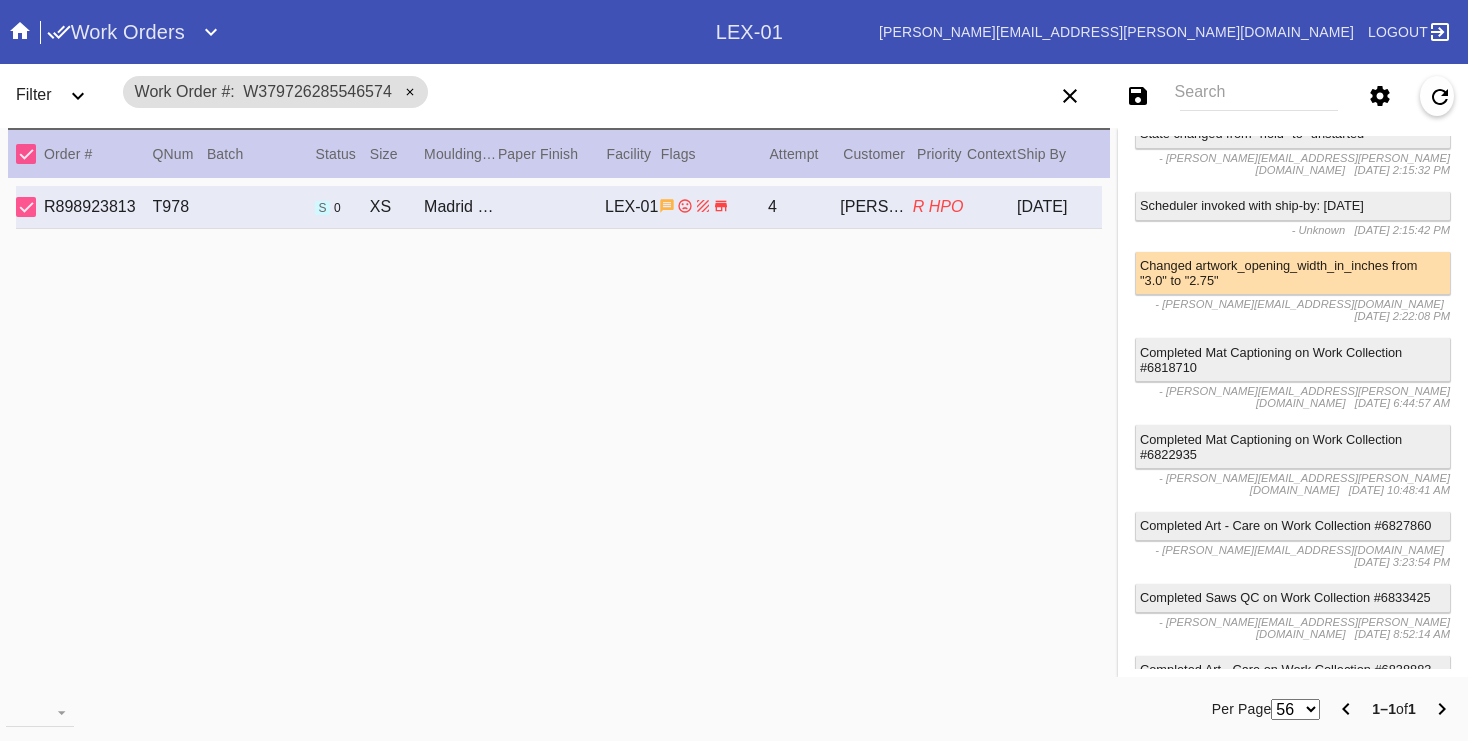 scroll, scrollTop: 6655, scrollLeft: 0, axis: vertical 